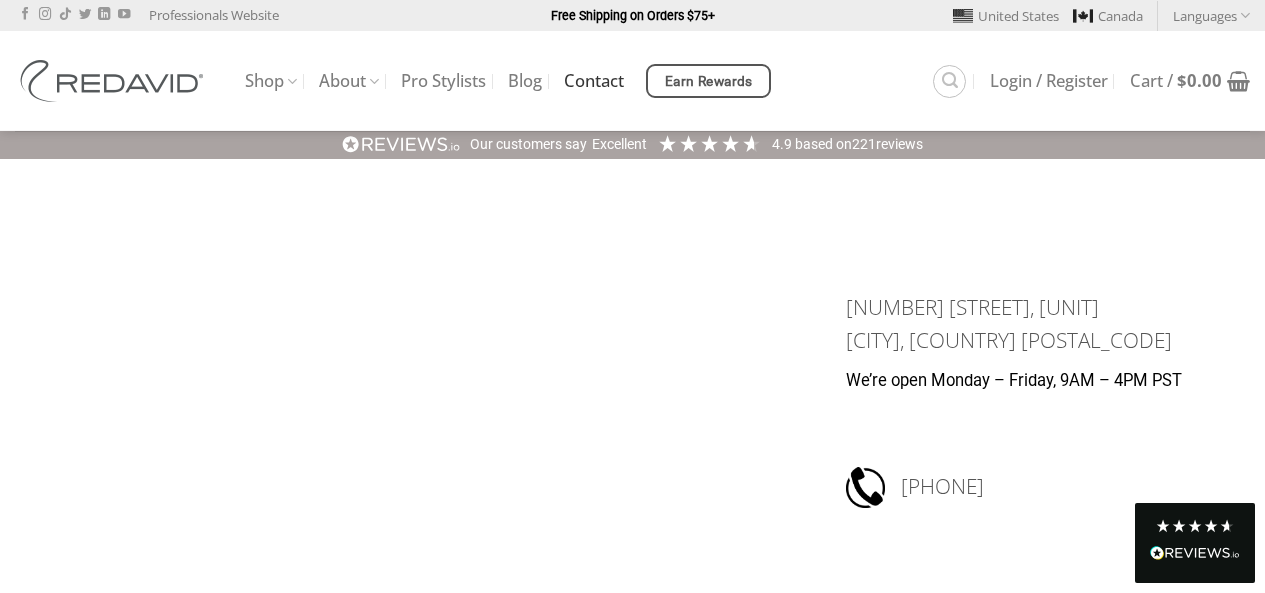 scroll, scrollTop: 0, scrollLeft: 0, axis: both 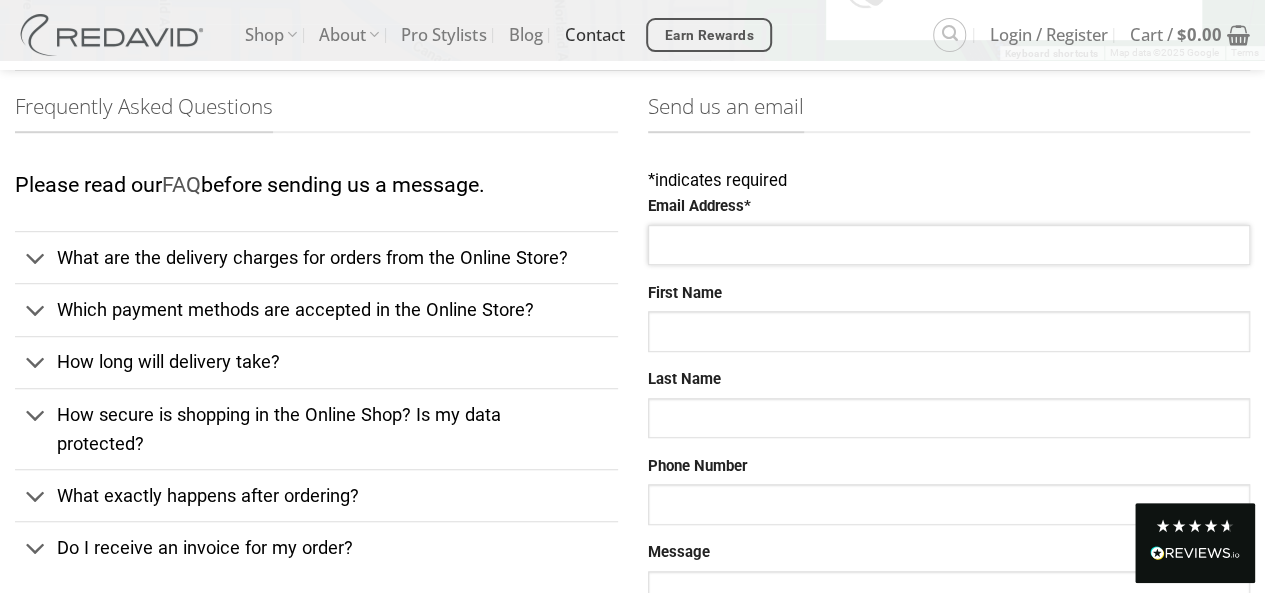click on "Email Address   *" at bounding box center (949, 245) 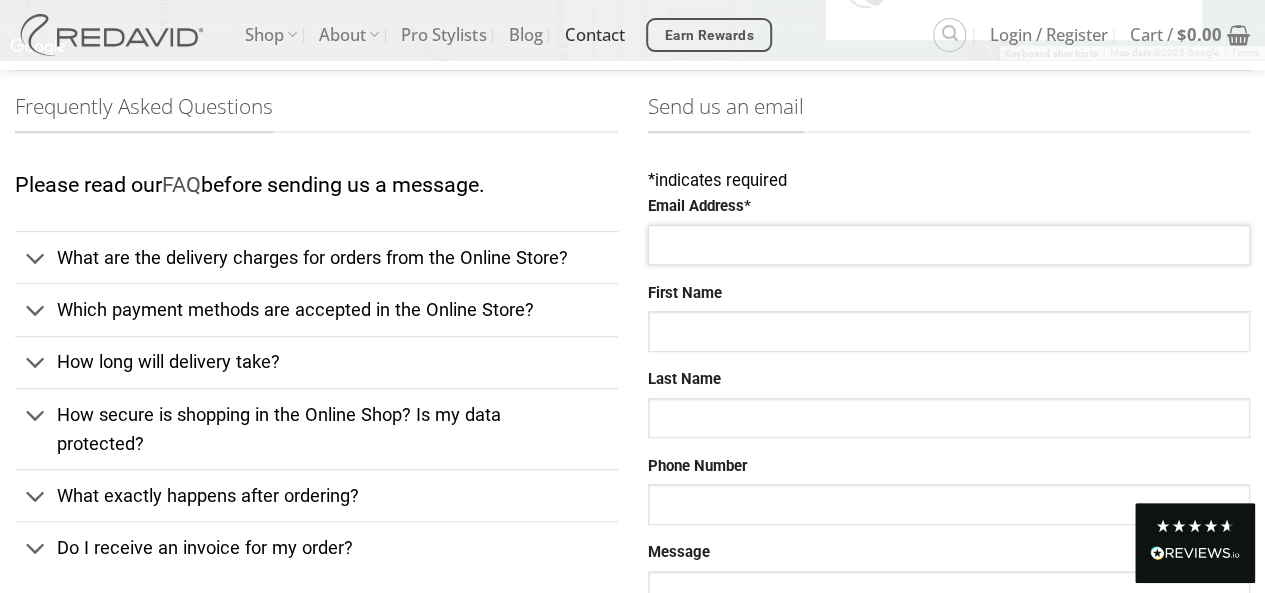 click on "Email Address   *" at bounding box center (949, 245) 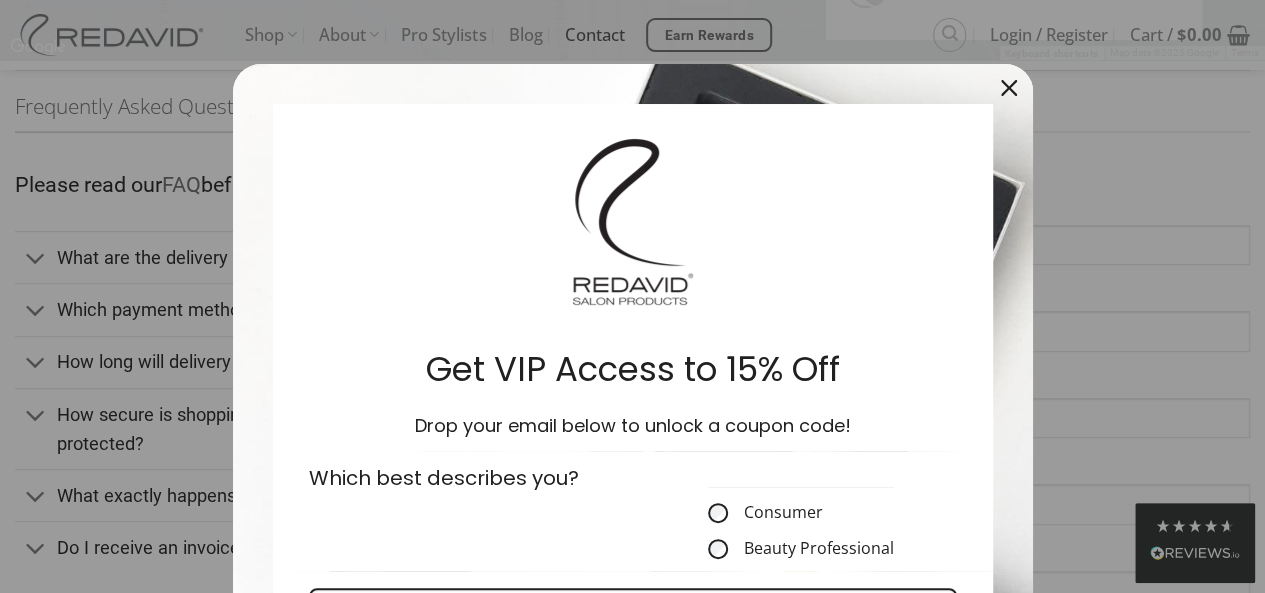 click at bounding box center [1009, 88] 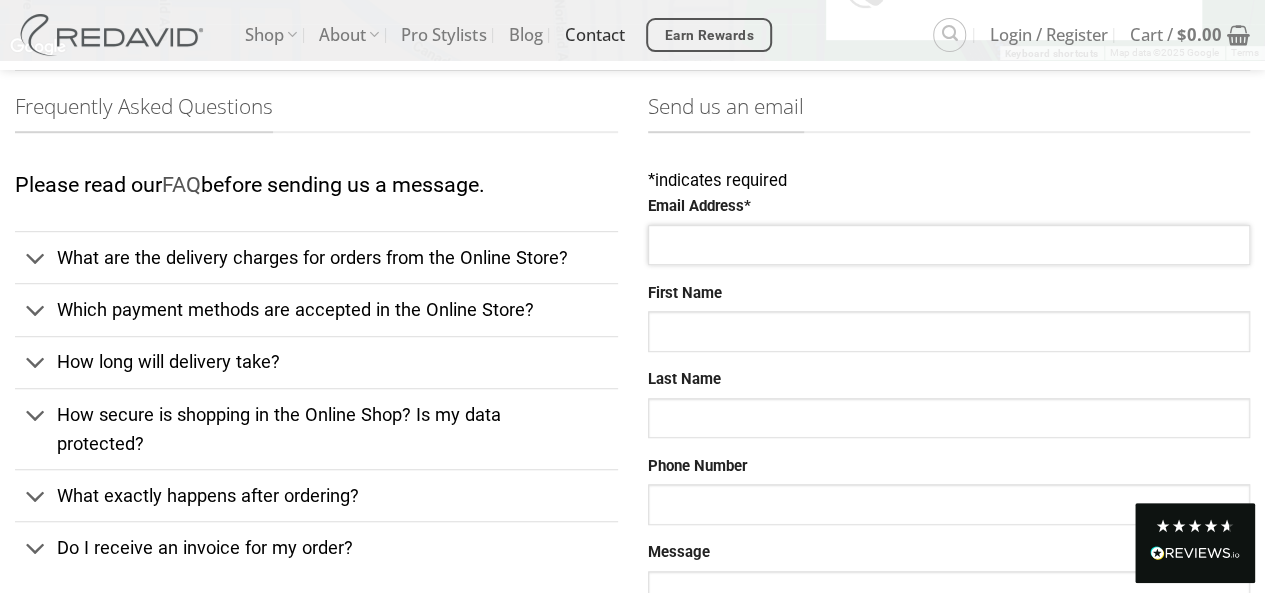 click on "Email Address   *" at bounding box center [949, 245] 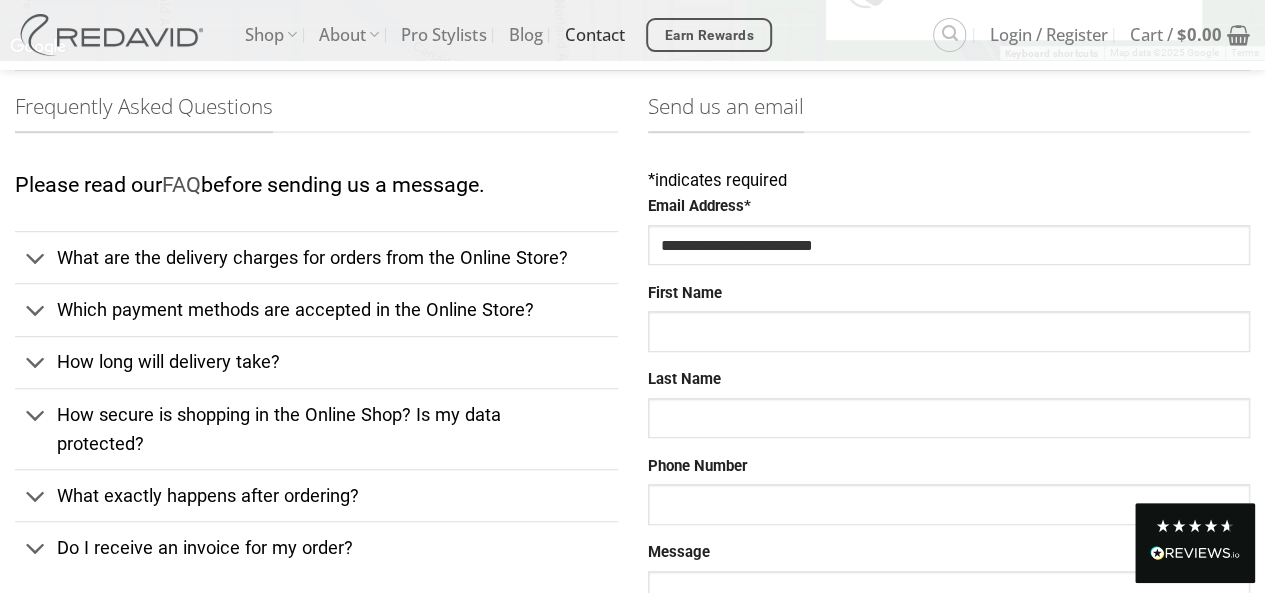 type on "*****" 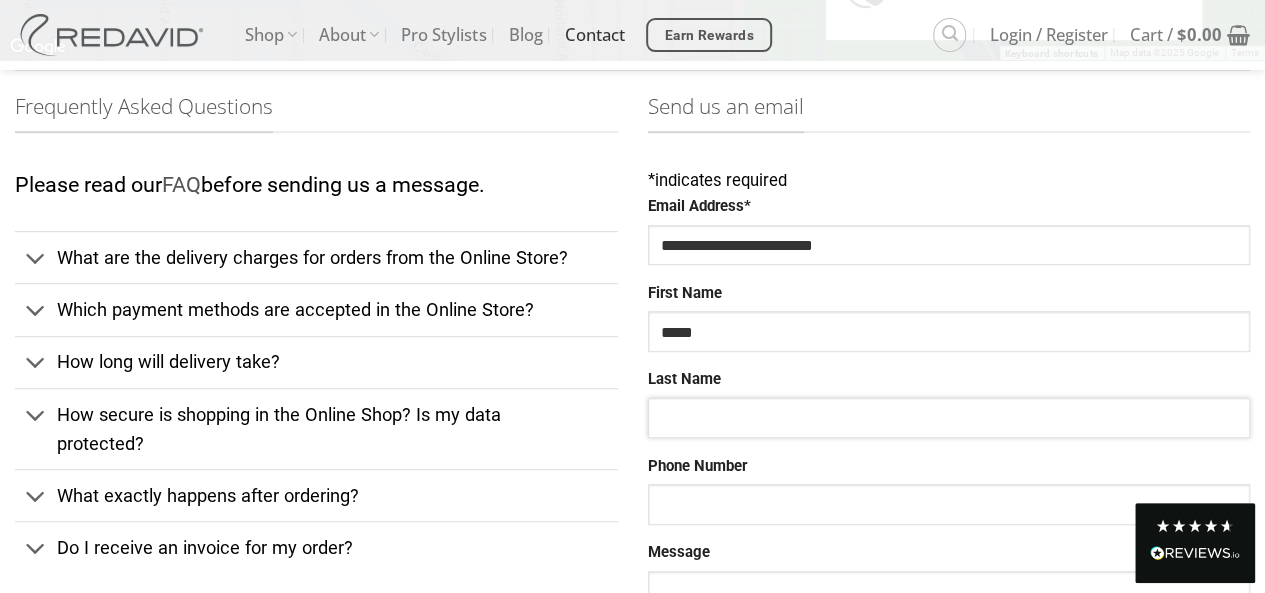 type on "***" 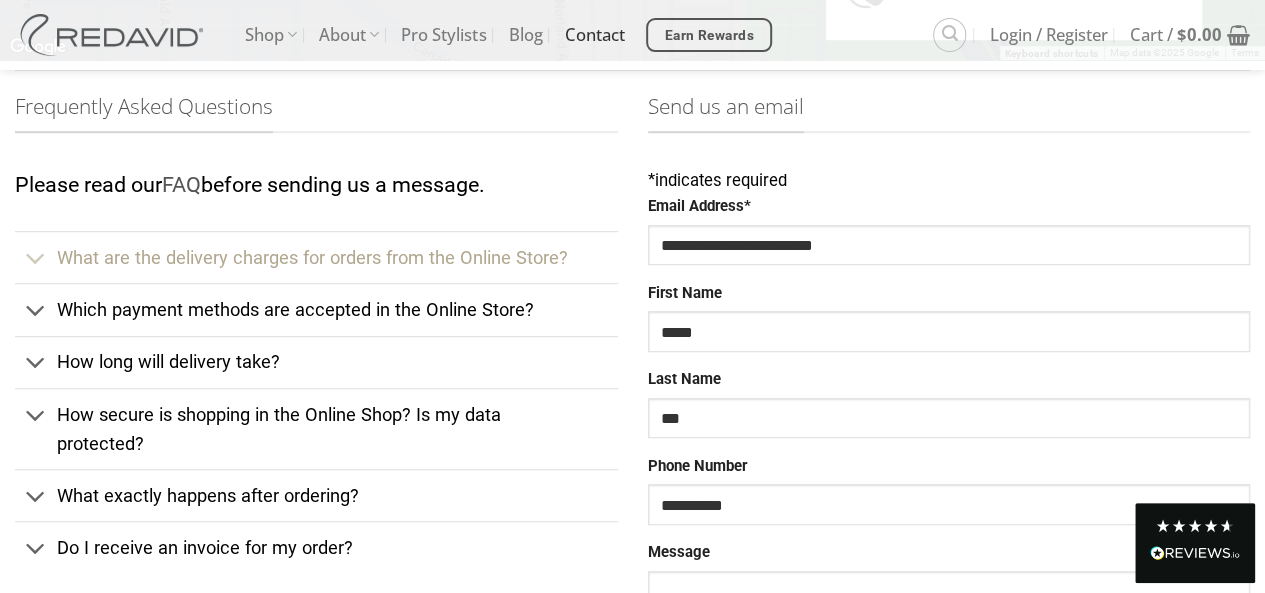 click on "What are the delivery charges for orders from the Online Store?" at bounding box center [312, 257] 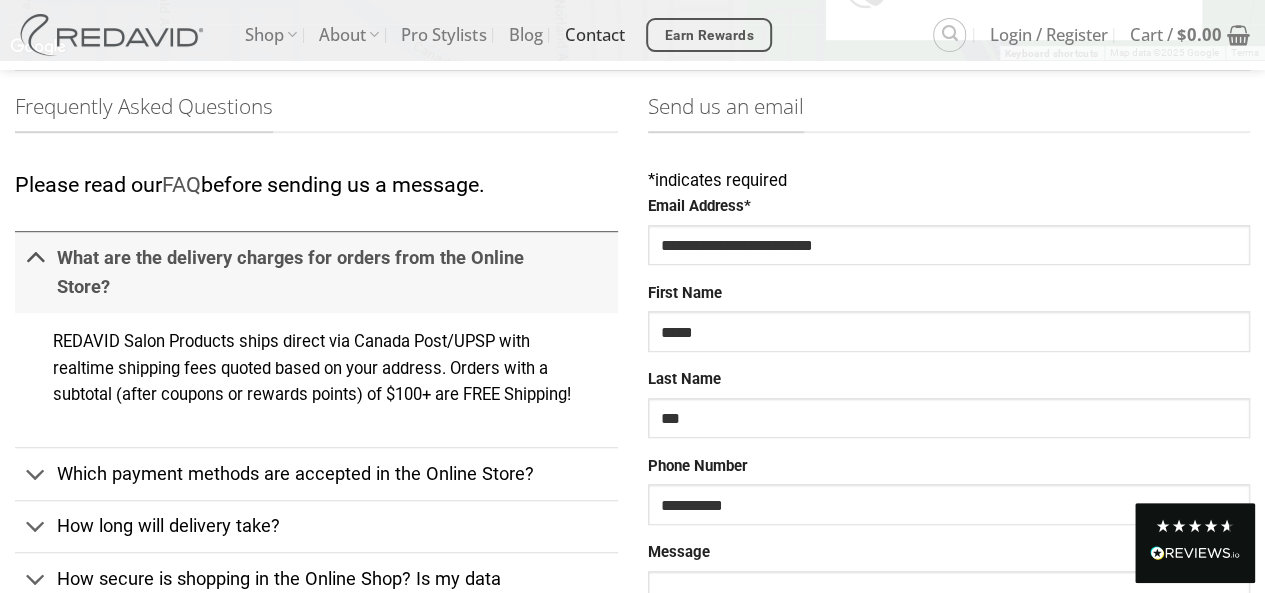 scroll, scrollTop: 600, scrollLeft: 0, axis: vertical 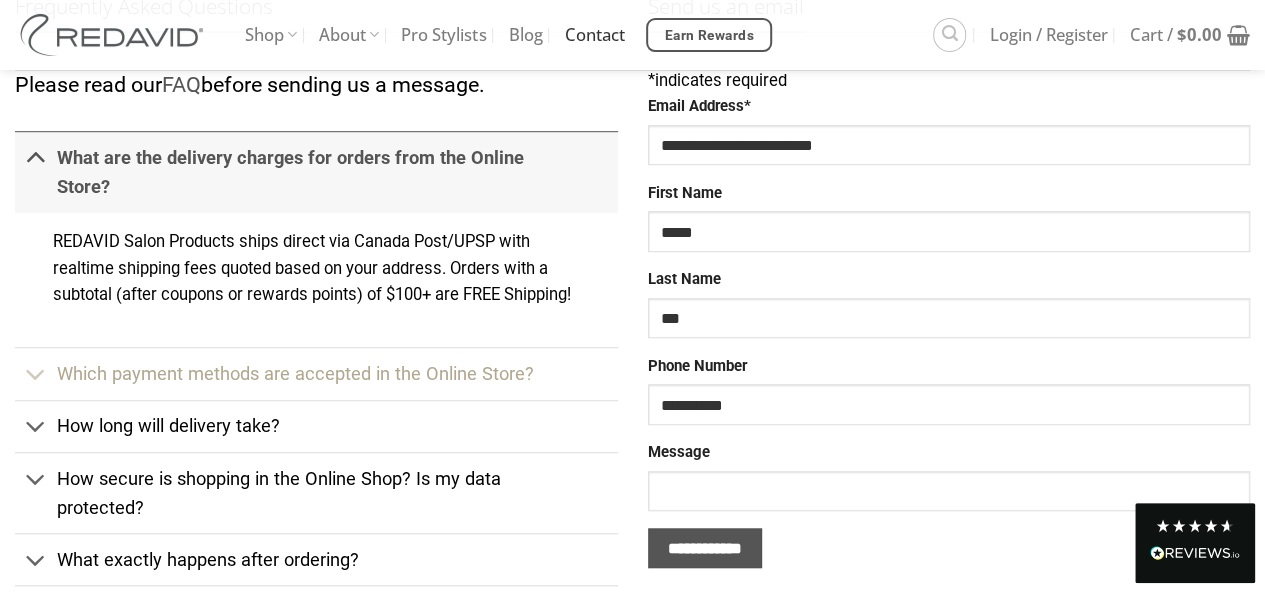 click on "Which payment methods are accepted in the Online Store?" at bounding box center [295, 373] 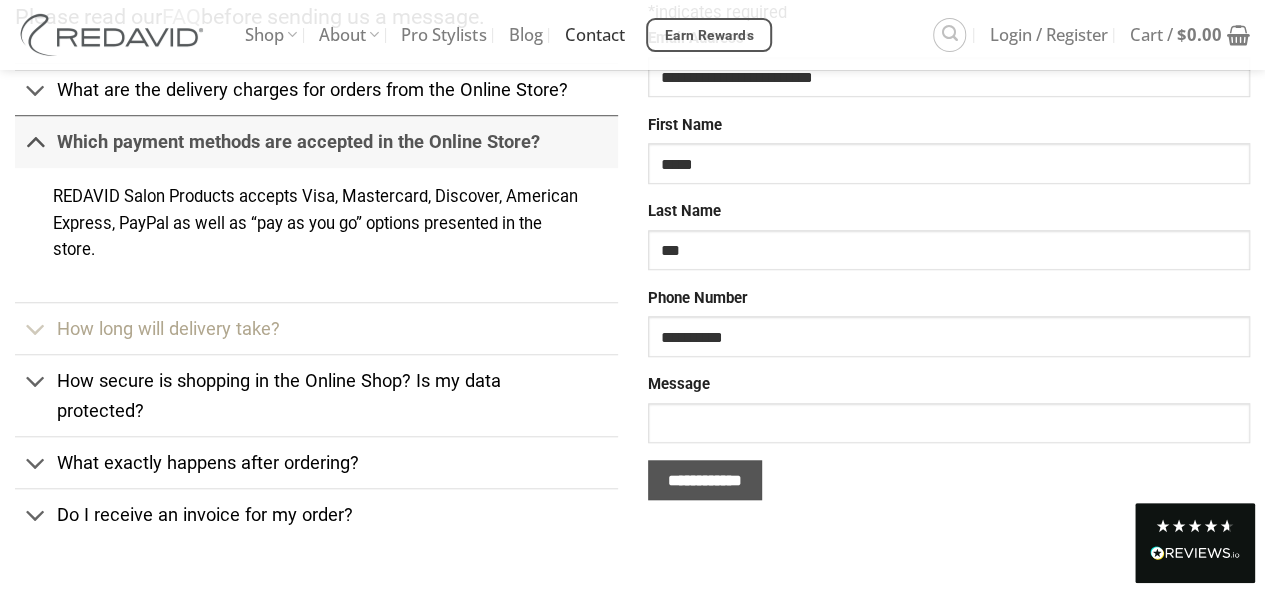 scroll, scrollTop: 700, scrollLeft: 0, axis: vertical 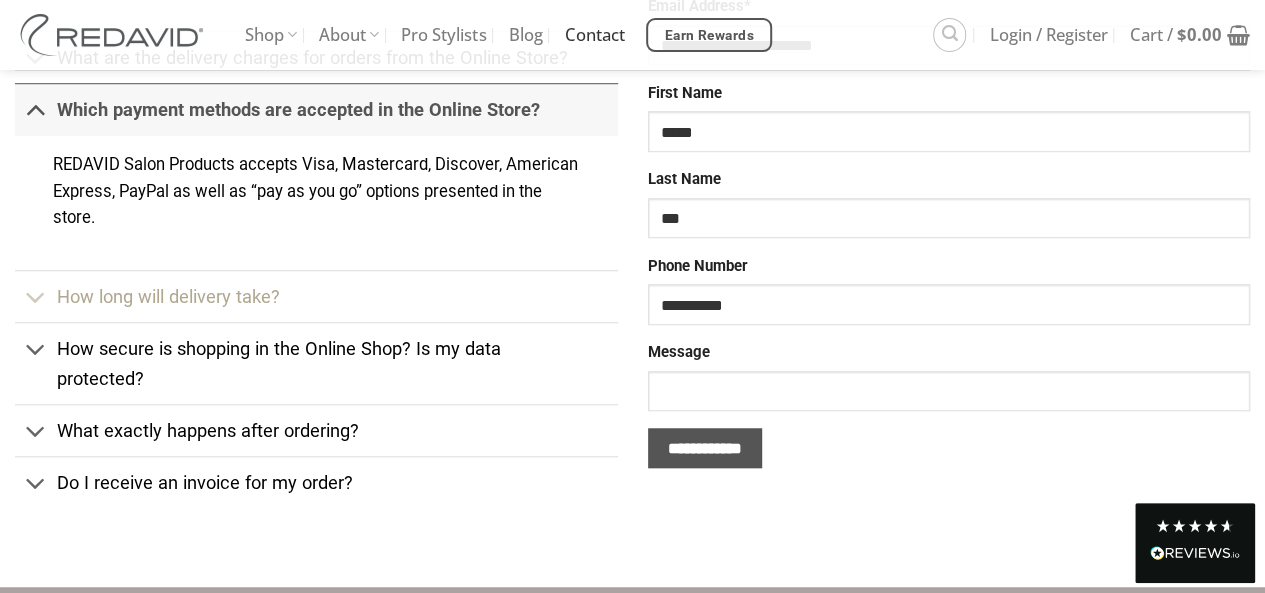 click on "How long will delivery take?" at bounding box center (168, 296) 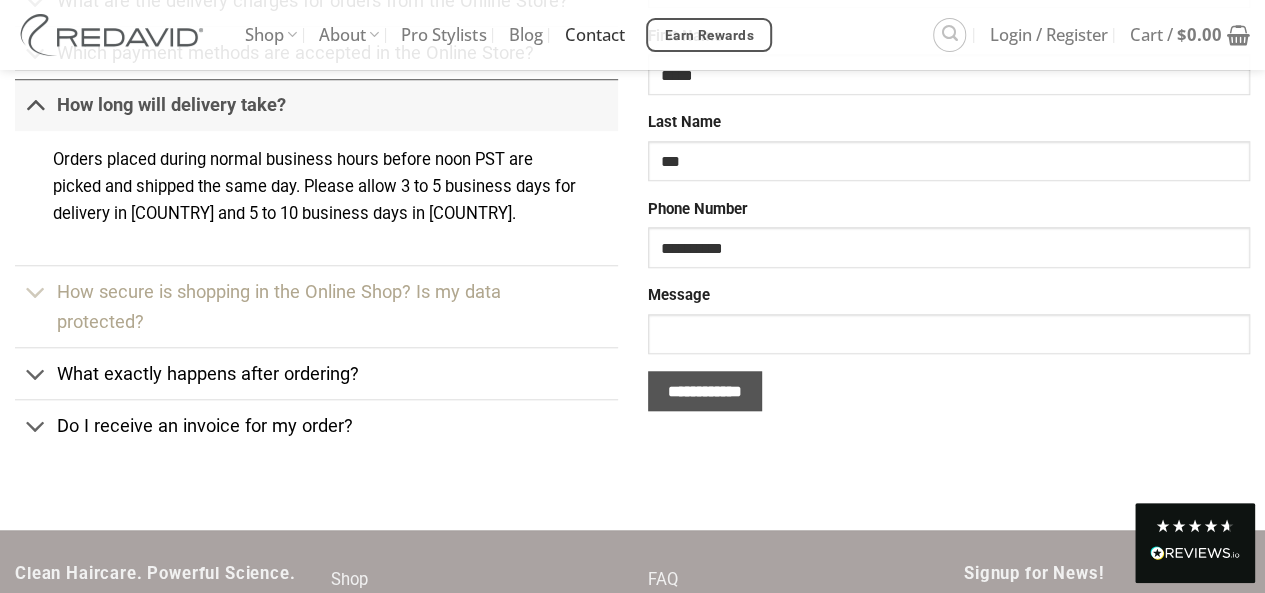 scroll, scrollTop: 800, scrollLeft: 0, axis: vertical 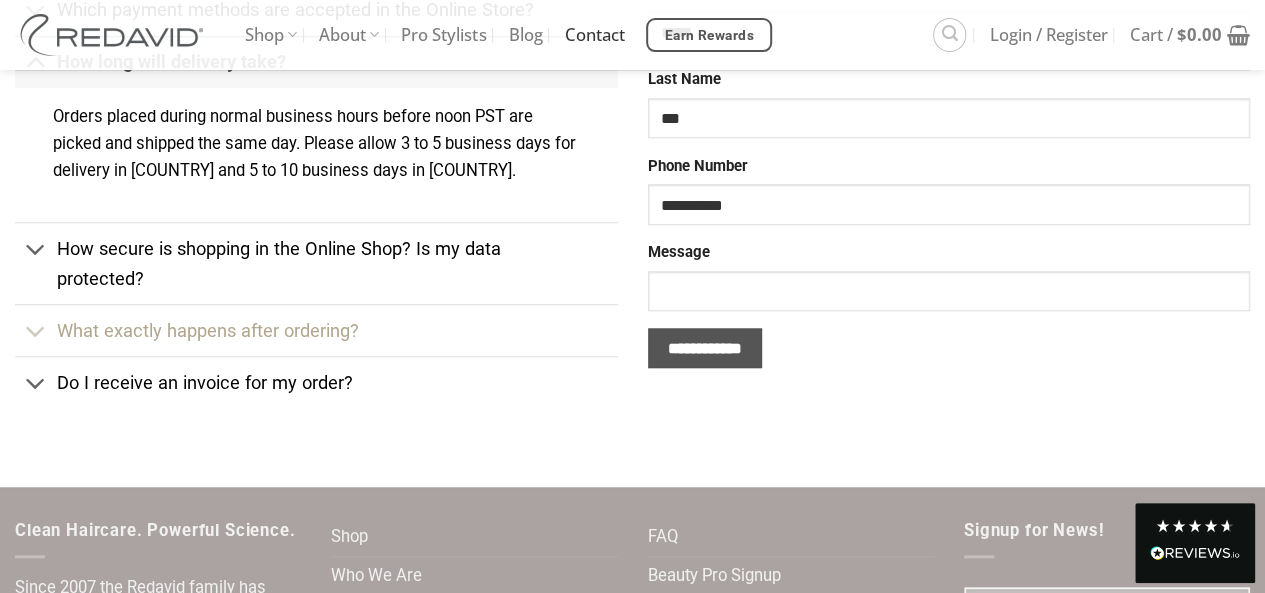 click on "What exactly happens after ordering?" at bounding box center (208, 330) 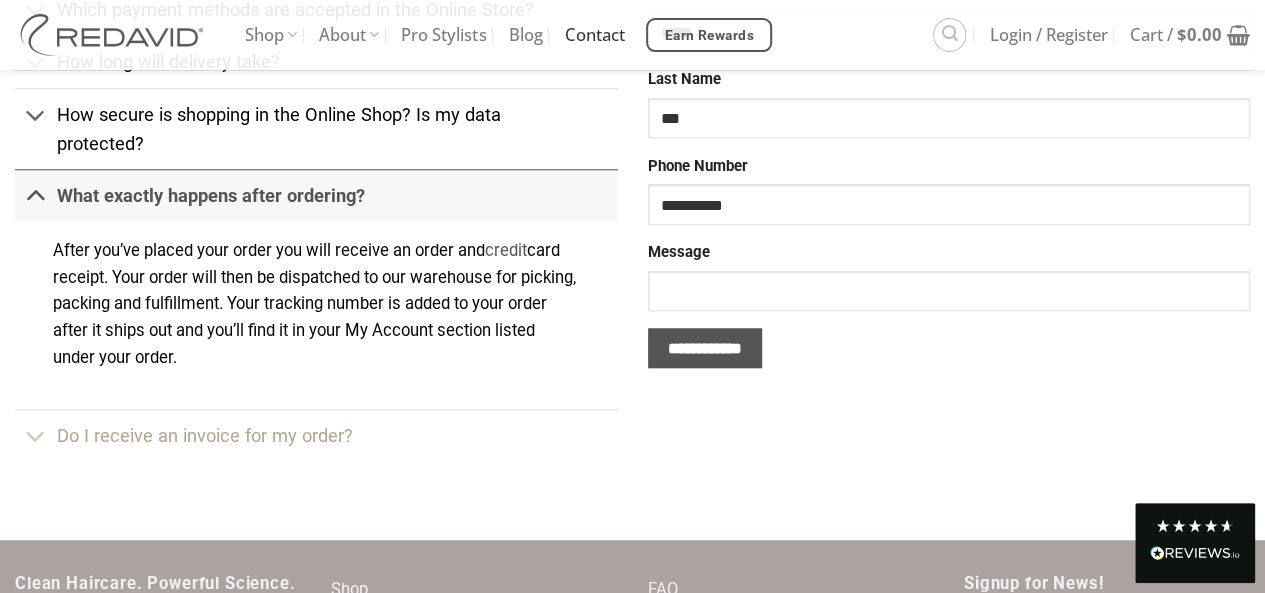 click on "Do I receive an invoice for my order?" at bounding box center (205, 435) 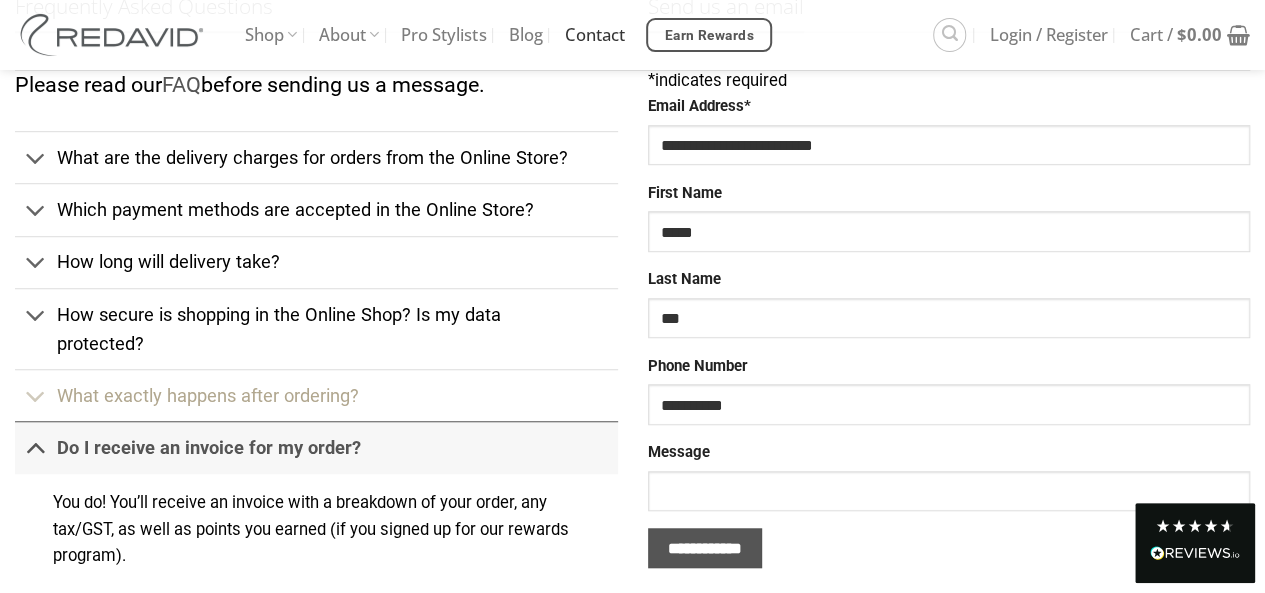 scroll, scrollTop: 500, scrollLeft: 0, axis: vertical 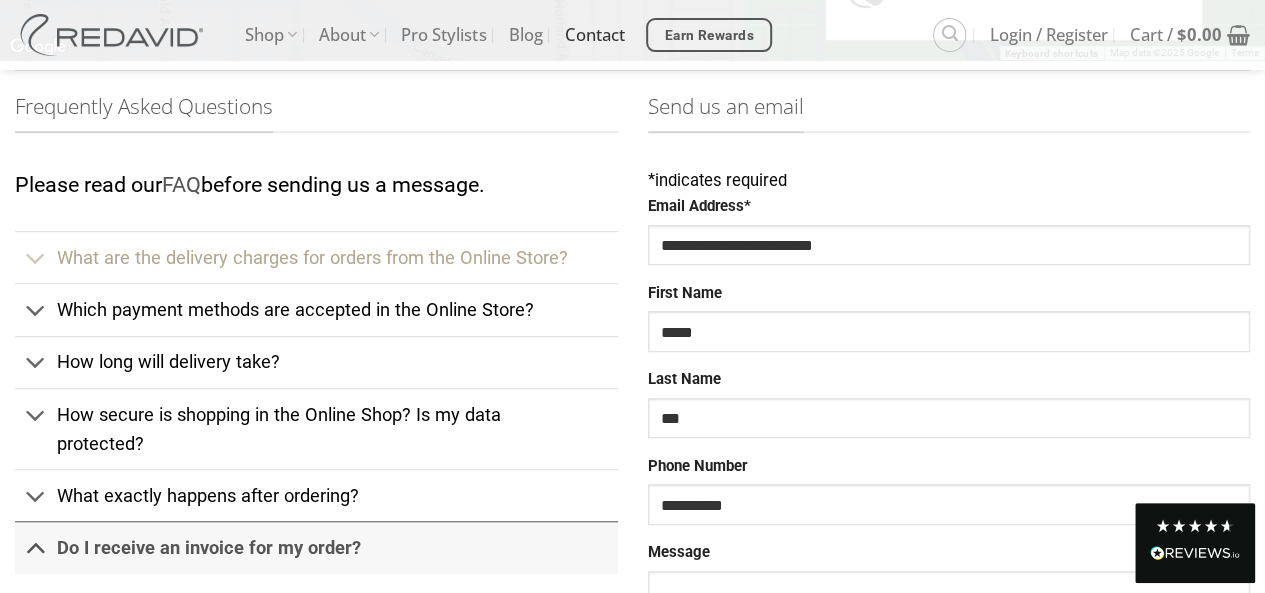 click on "What are the delivery charges for orders from the Online Store?" at bounding box center [312, 257] 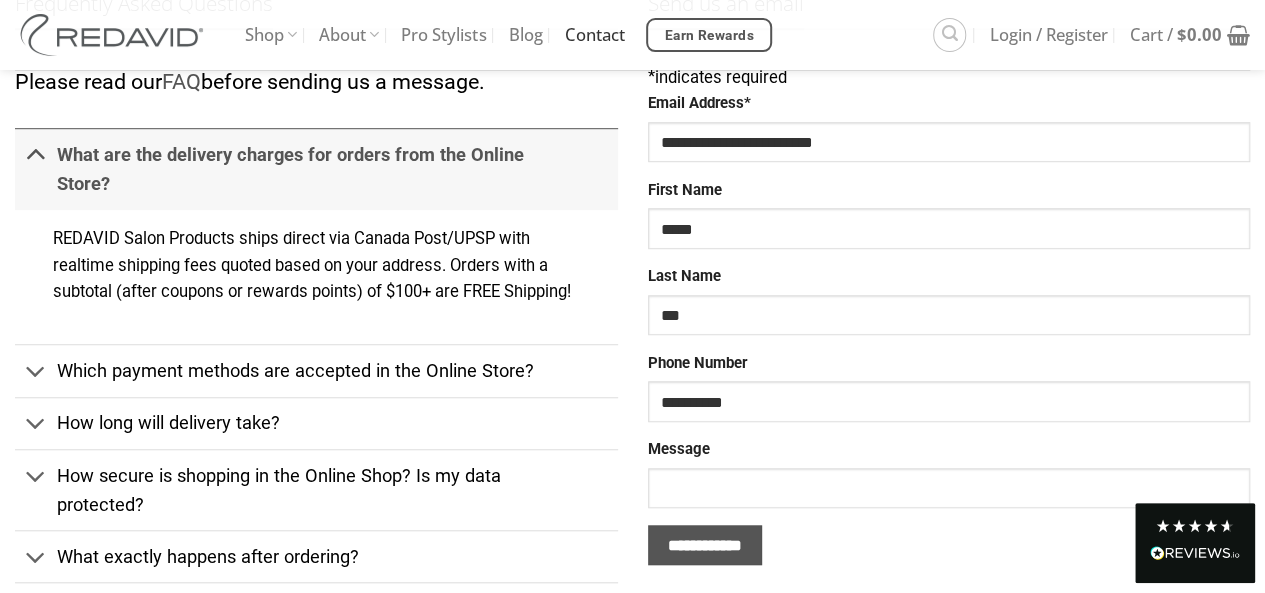 scroll, scrollTop: 700, scrollLeft: 0, axis: vertical 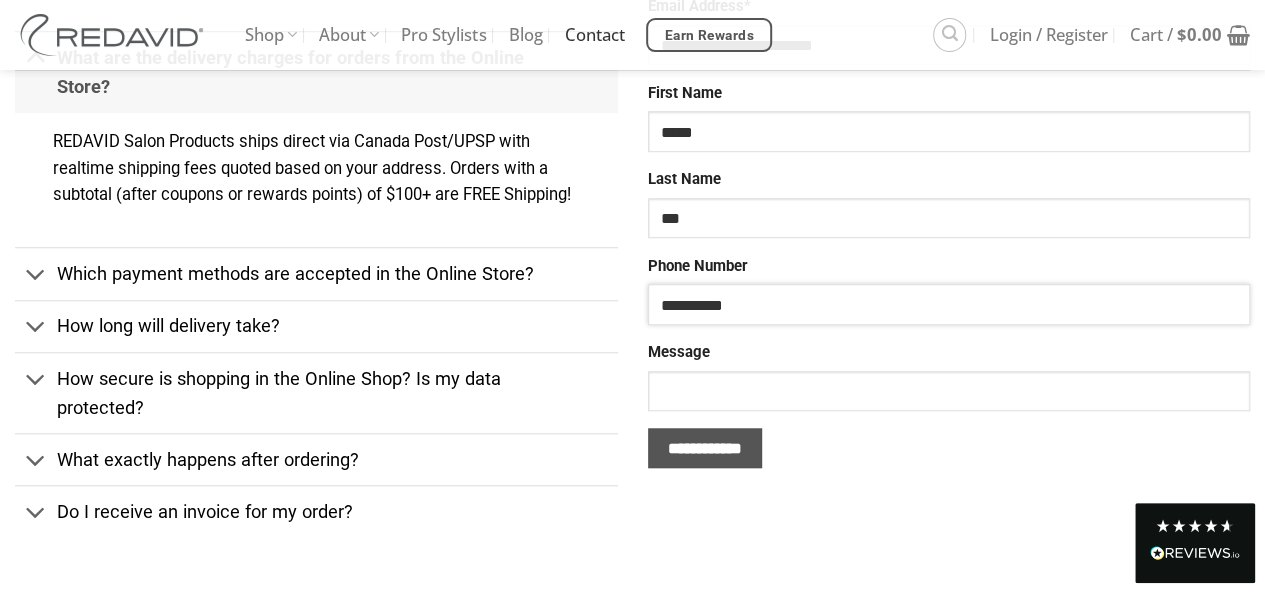 click on "**********" at bounding box center (949, 304) 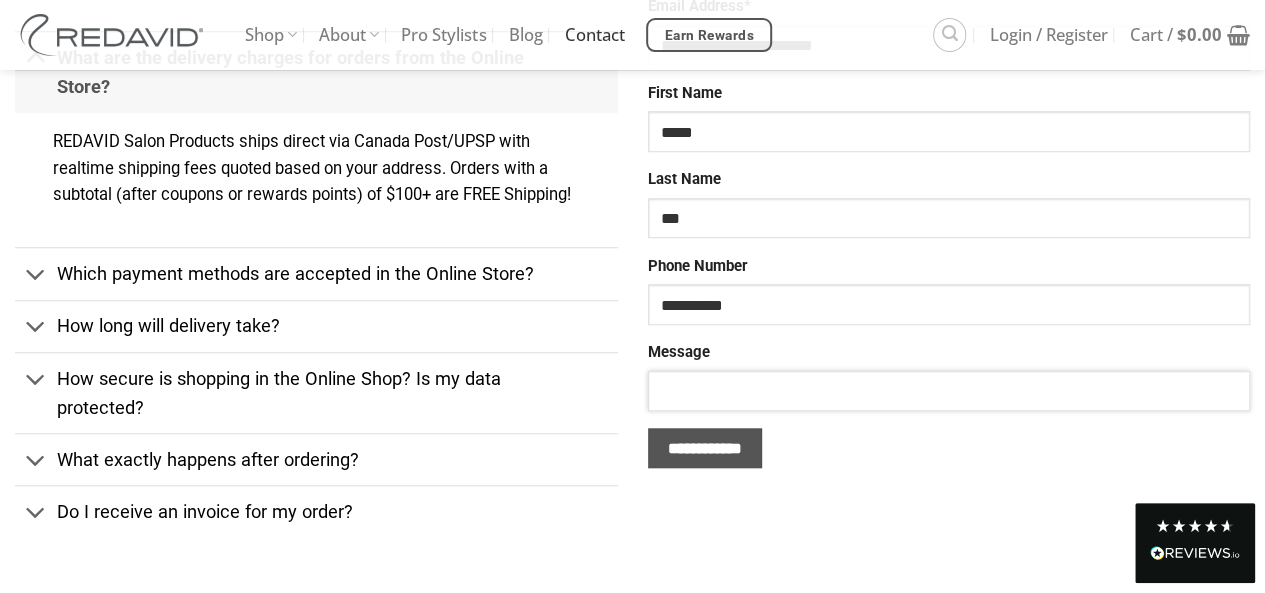 click on "Message" at bounding box center (949, 391) 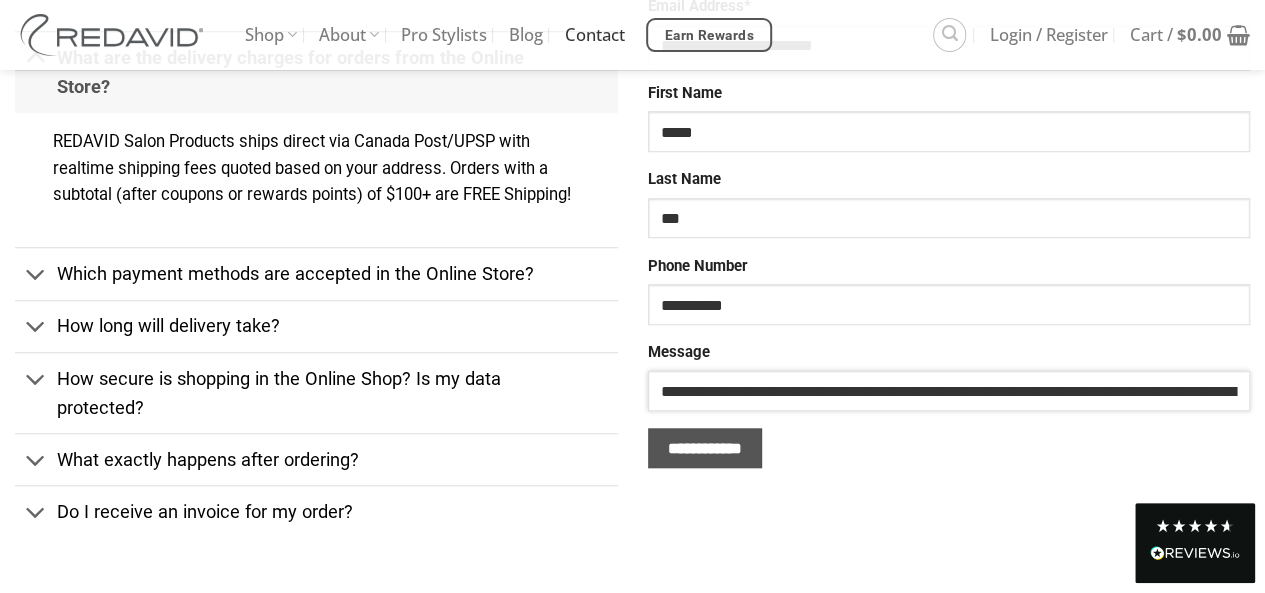 scroll, scrollTop: 0, scrollLeft: 5821, axis: horizontal 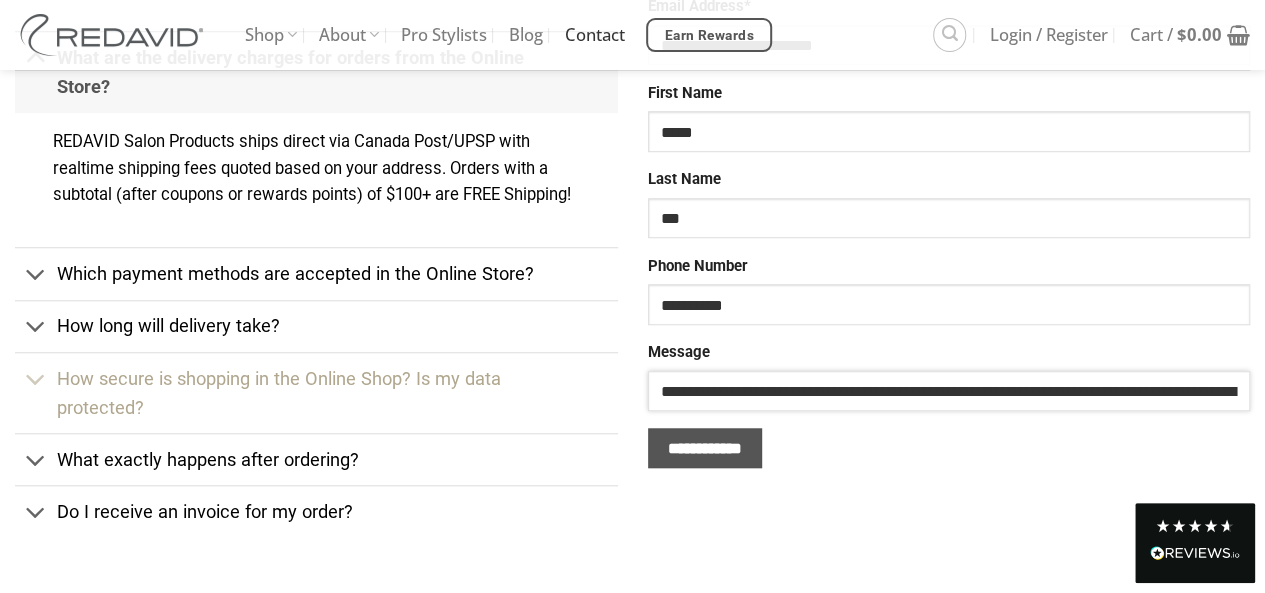 drag, startPoint x: 1240, startPoint y: 391, endPoint x: 399, endPoint y: 389, distance: 841.0024 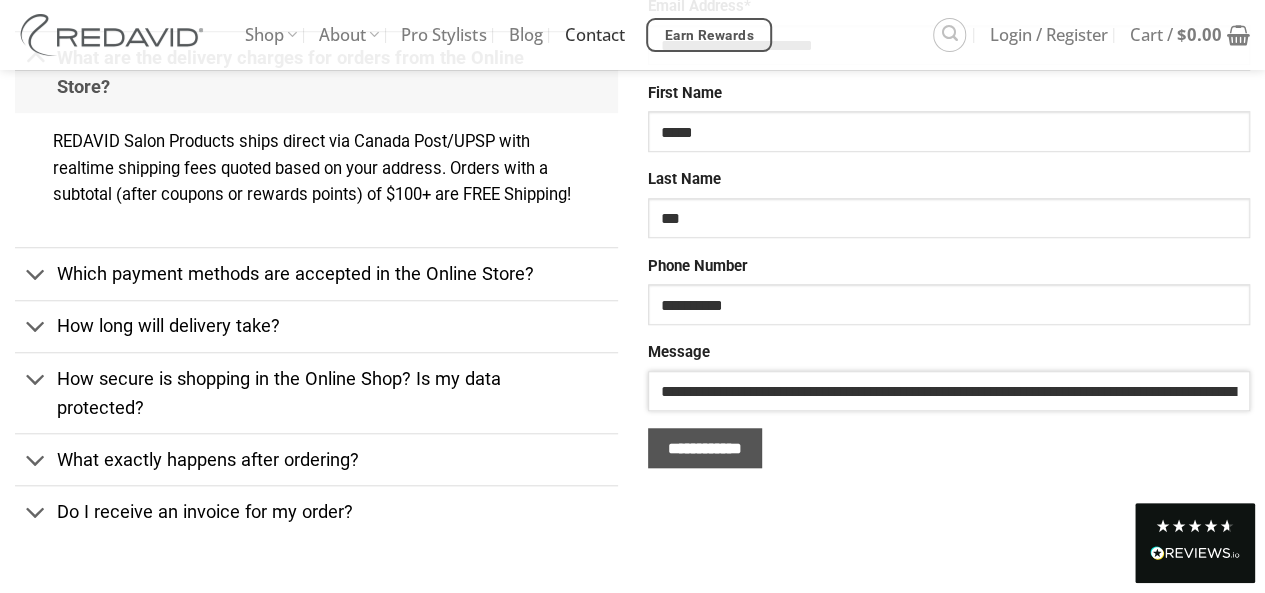 click on "**********" at bounding box center [949, 391] 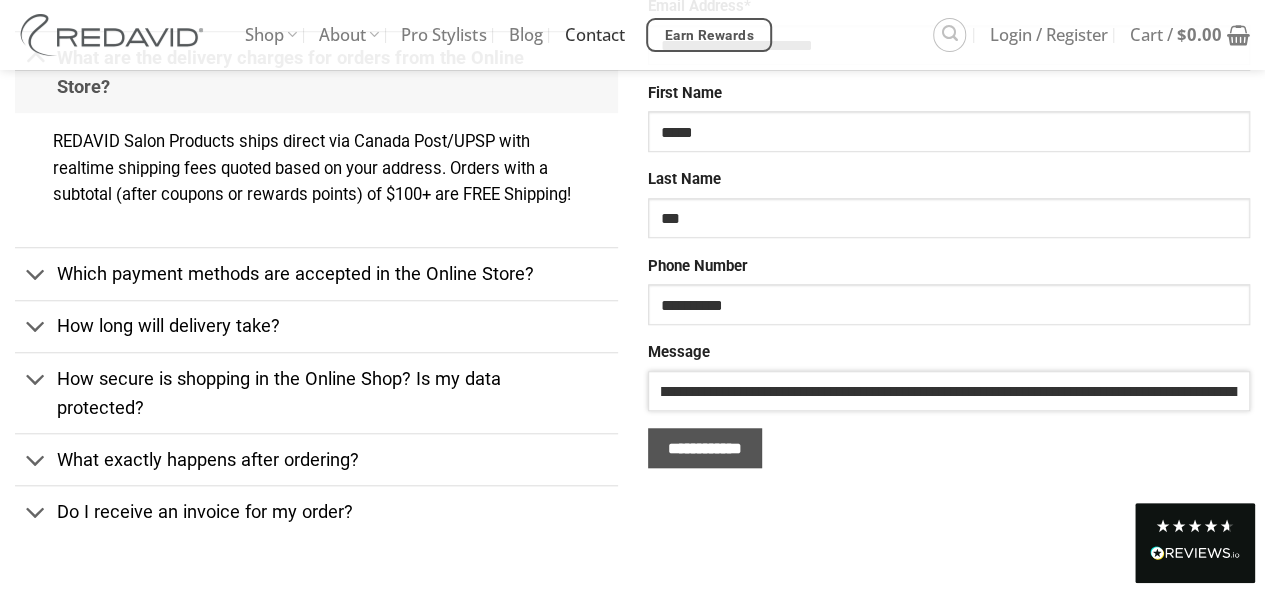 drag, startPoint x: 878, startPoint y: 391, endPoint x: 1248, endPoint y: 384, distance: 370.06622 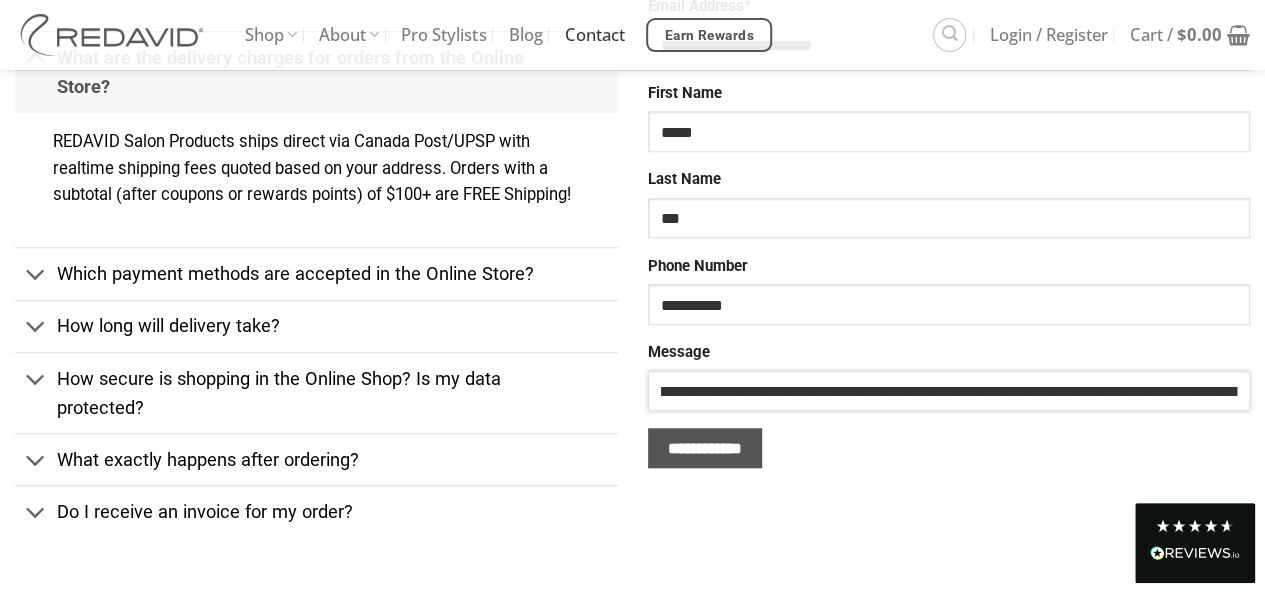 click on "**********" at bounding box center (949, 391) 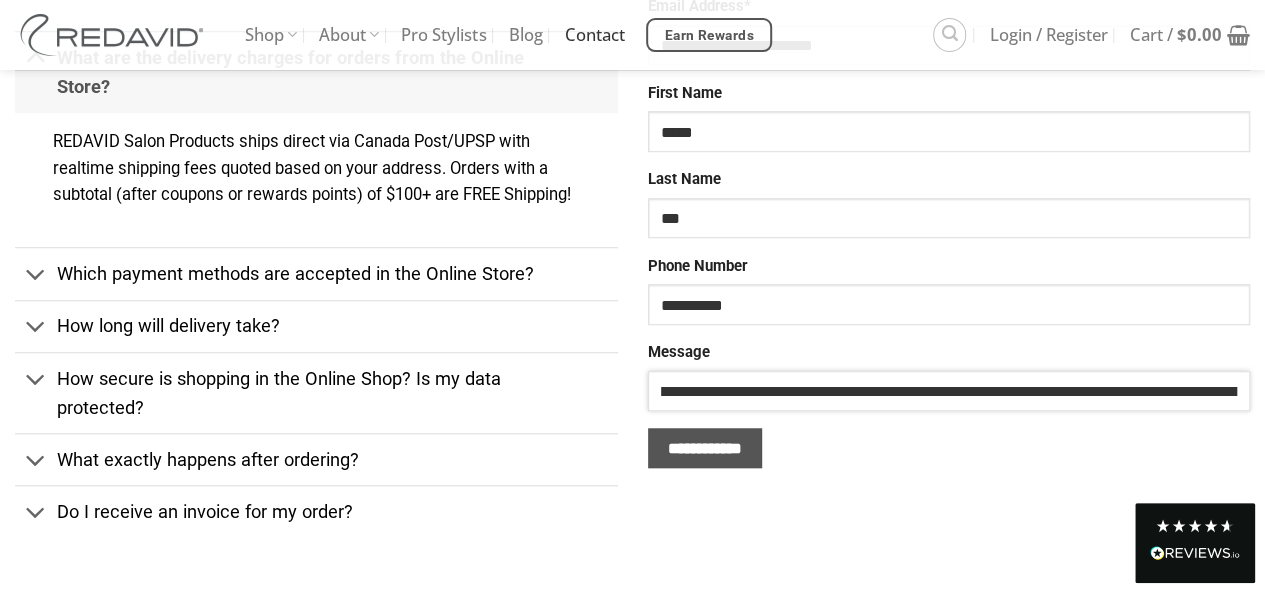 drag, startPoint x: 998, startPoint y: 385, endPoint x: 1257, endPoint y: 369, distance: 259.49374 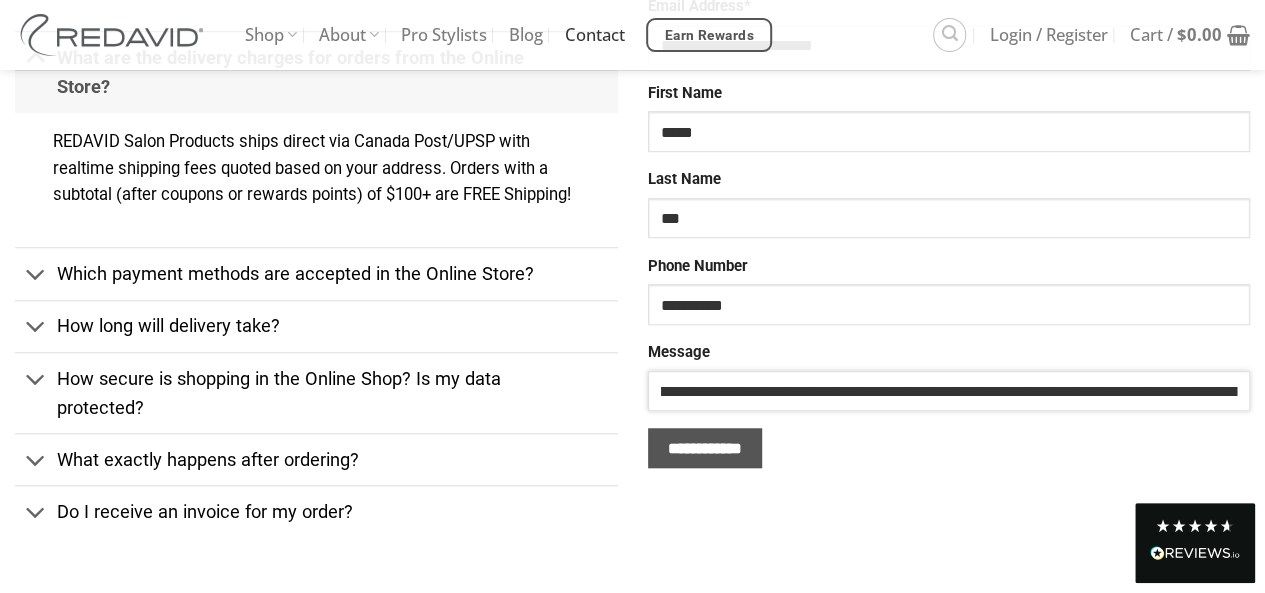 click on "**********" at bounding box center [949, 391] 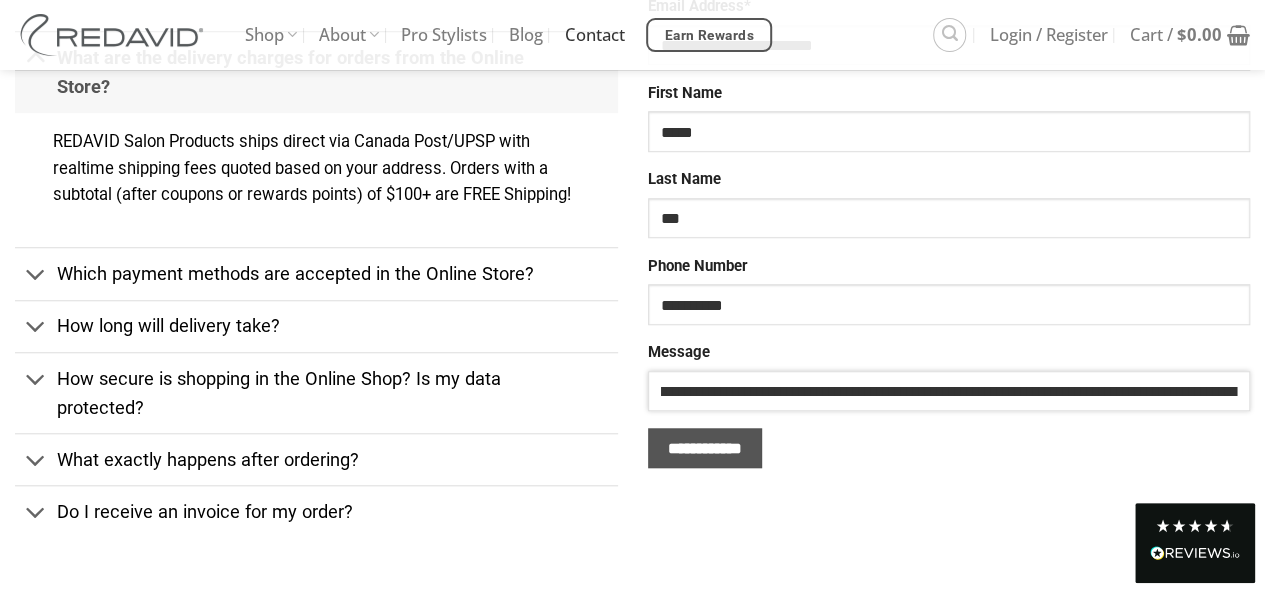 click on "**********" at bounding box center (949, 391) 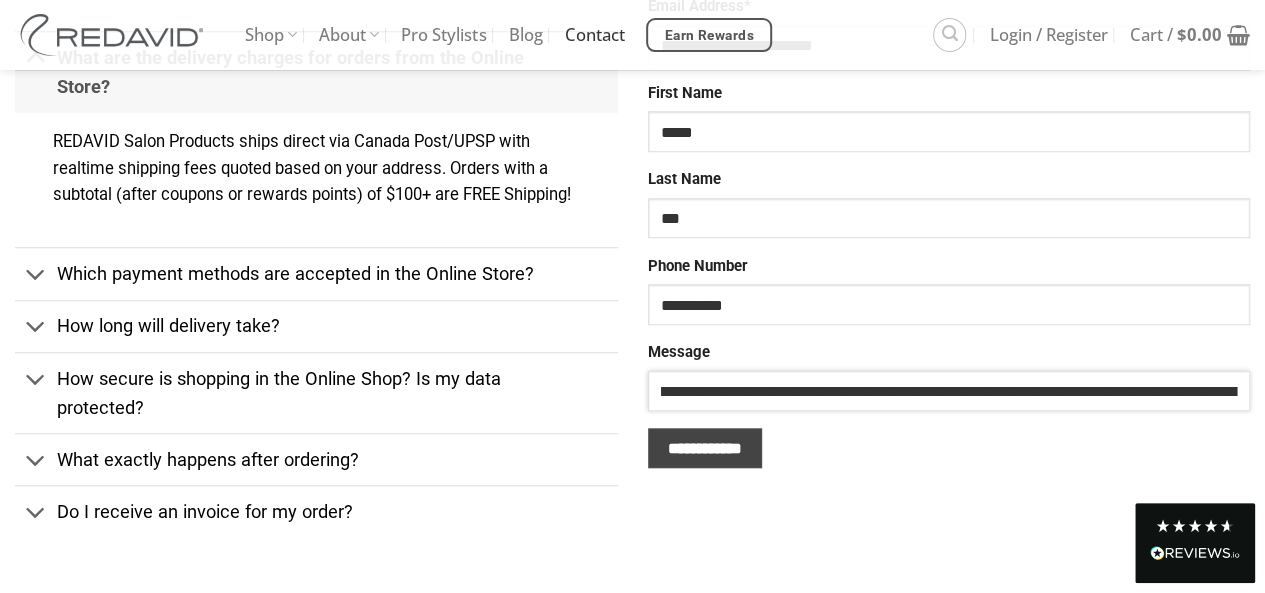 type on "**********" 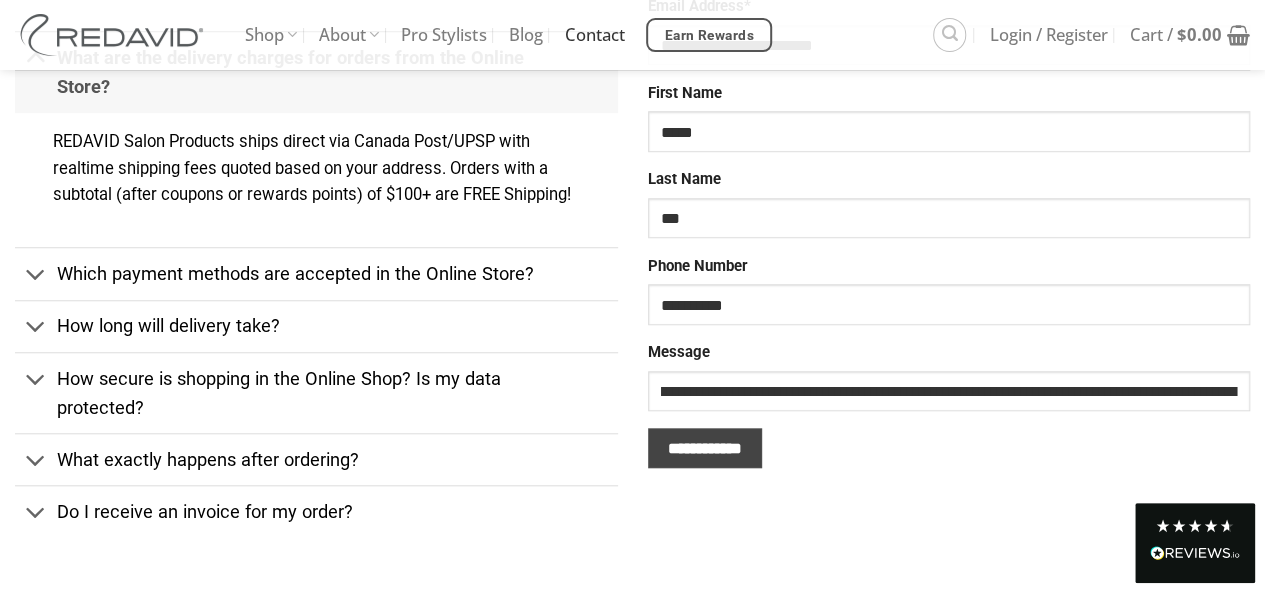 scroll, scrollTop: 0, scrollLeft: 0, axis: both 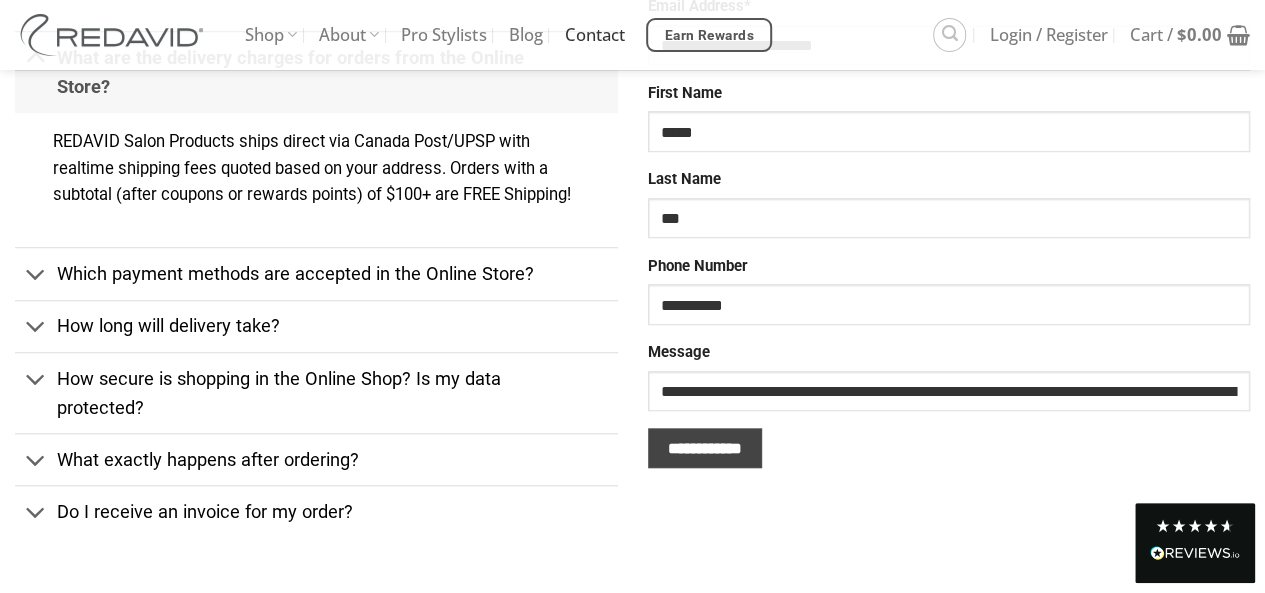 click on "**********" at bounding box center [705, 448] 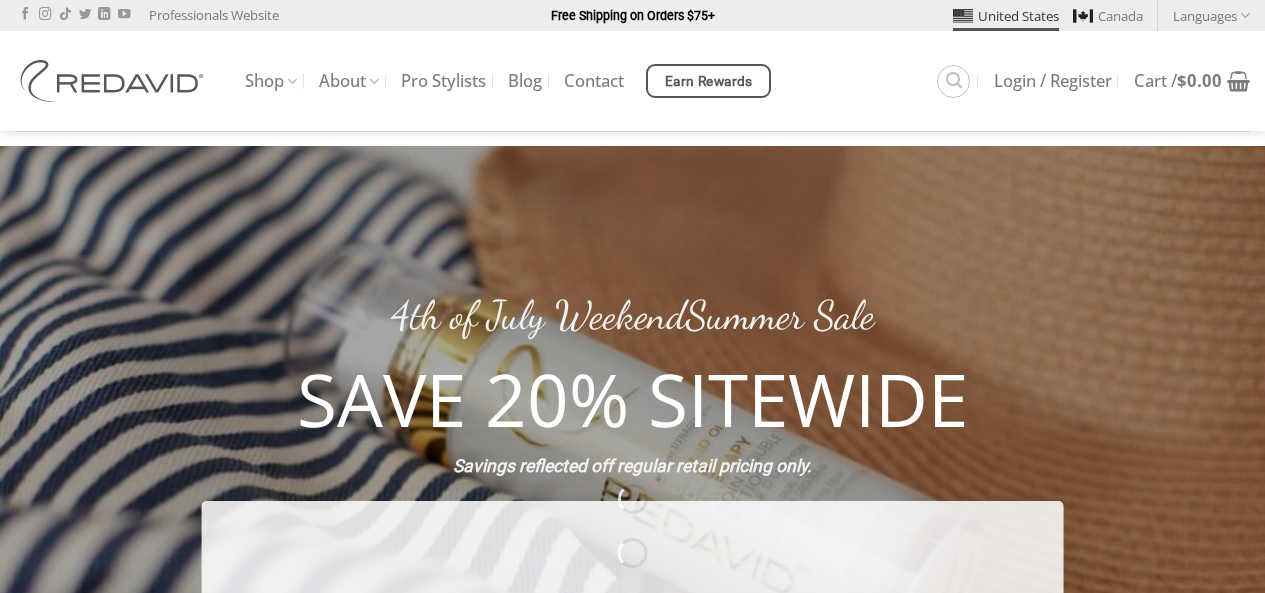 scroll, scrollTop: 68, scrollLeft: 0, axis: vertical 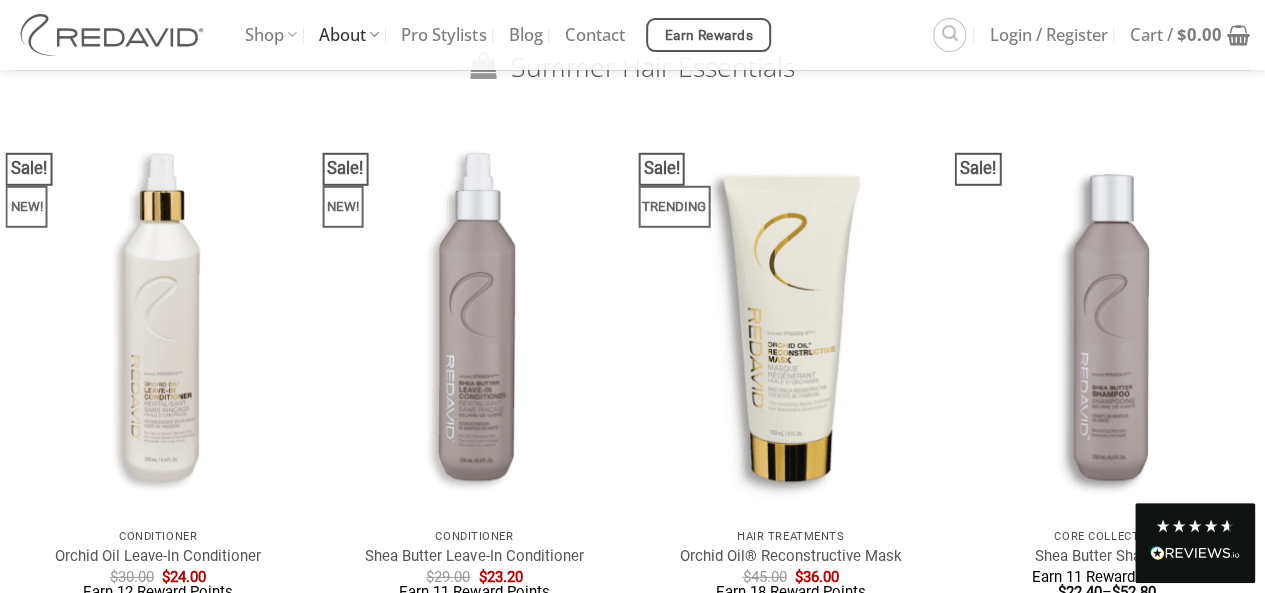 click on "About" at bounding box center [349, 35] 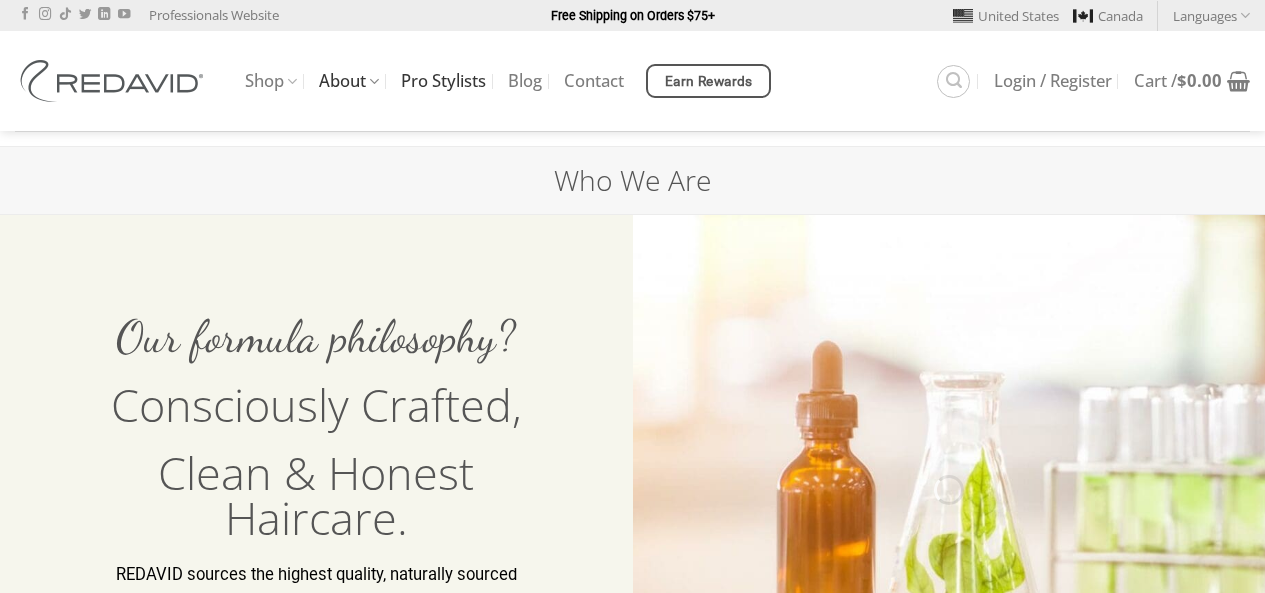 scroll, scrollTop: 0, scrollLeft: 0, axis: both 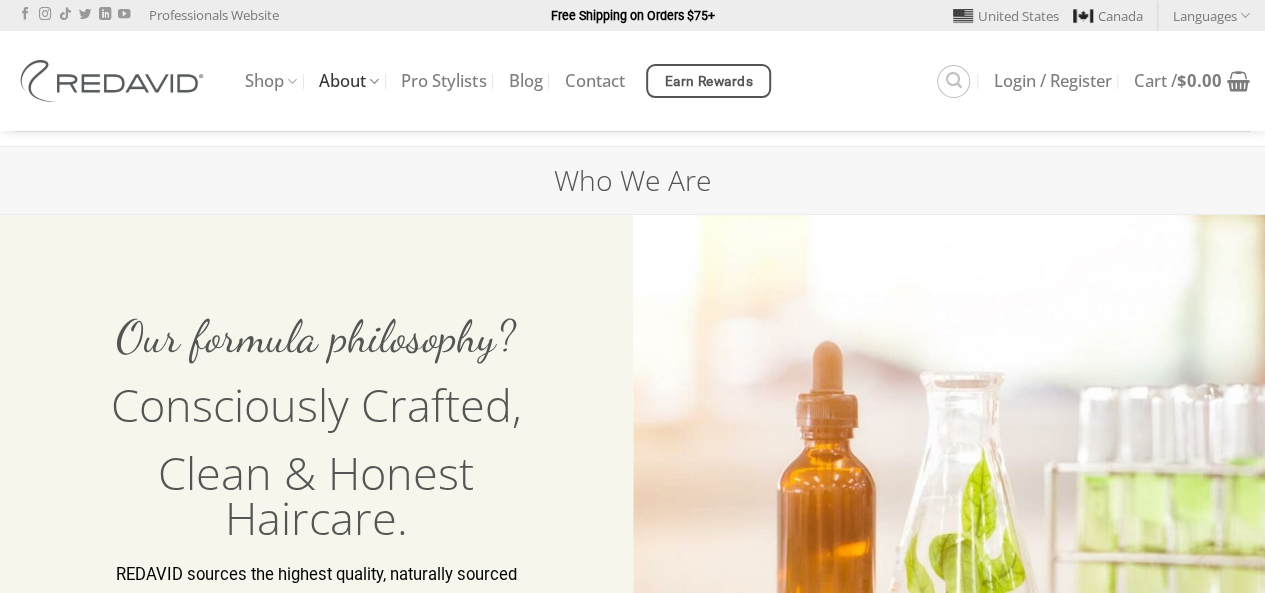 click on "Shop
The Orchid Oil® Collection
Blonde Therapy®
The Core Collection
Promotions and Sales
Your Account
About
The REDAVID Story
Reviews
Pro Stylists
Blog
Contact
Earn Rewards" at bounding box center [590, 81] 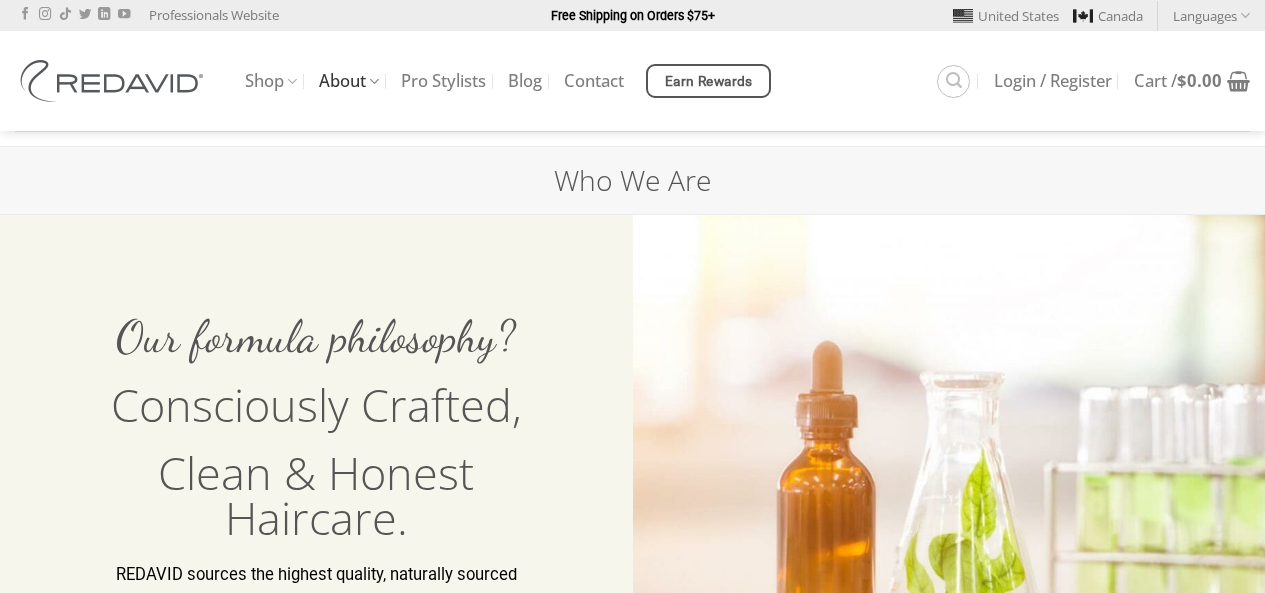 scroll, scrollTop: 0, scrollLeft: 0, axis: both 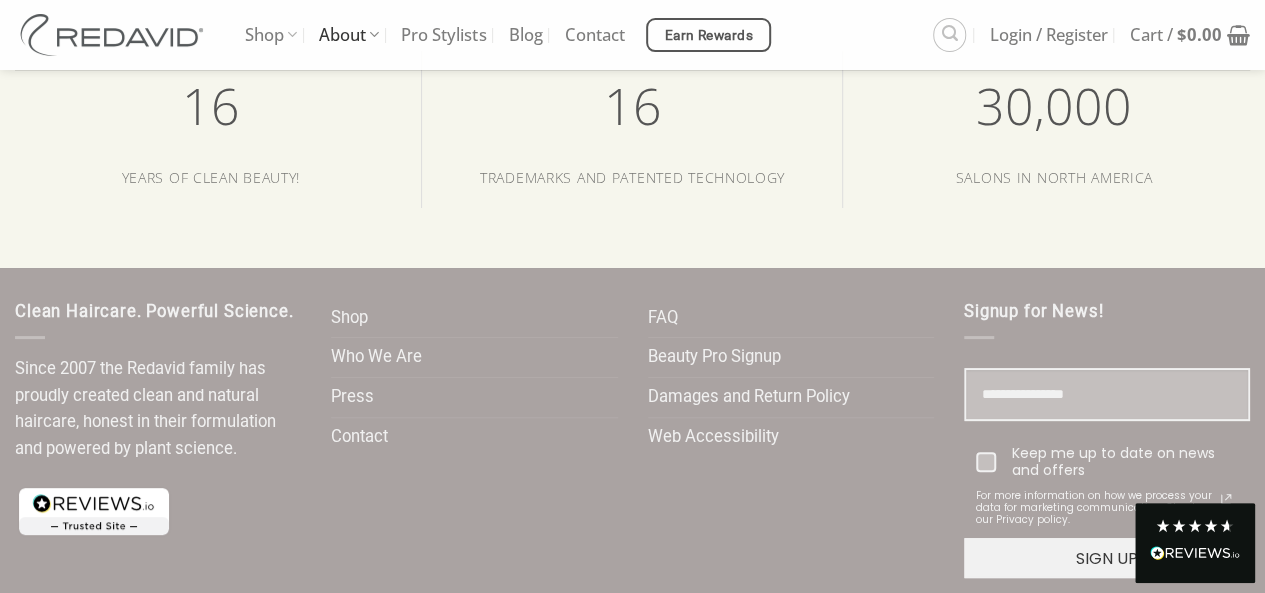 click on "16
Years of Clean Beauty!" at bounding box center (211, 129) 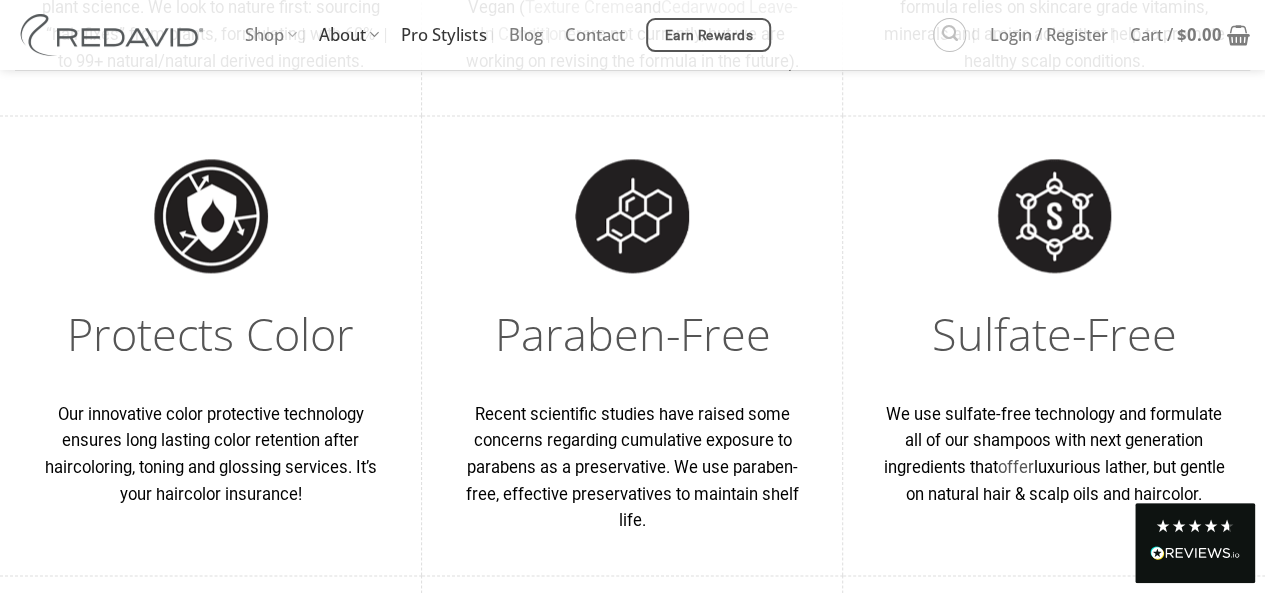 scroll, scrollTop: 1078, scrollLeft: 0, axis: vertical 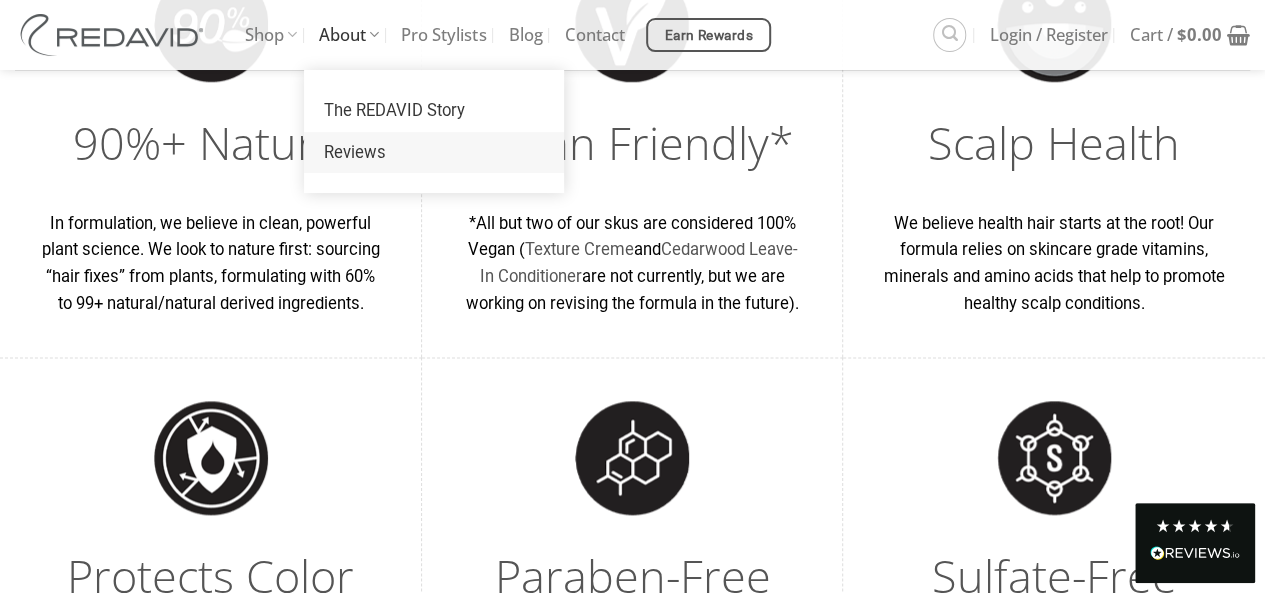 click on "Reviews" at bounding box center (434, 153) 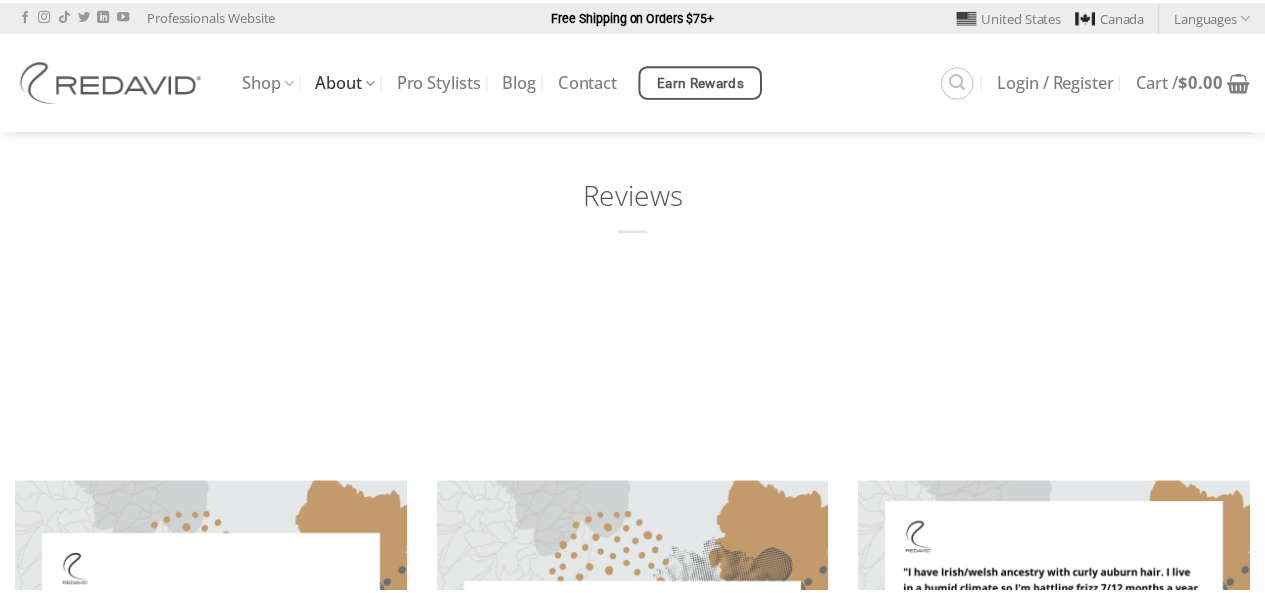 scroll, scrollTop: 0, scrollLeft: 0, axis: both 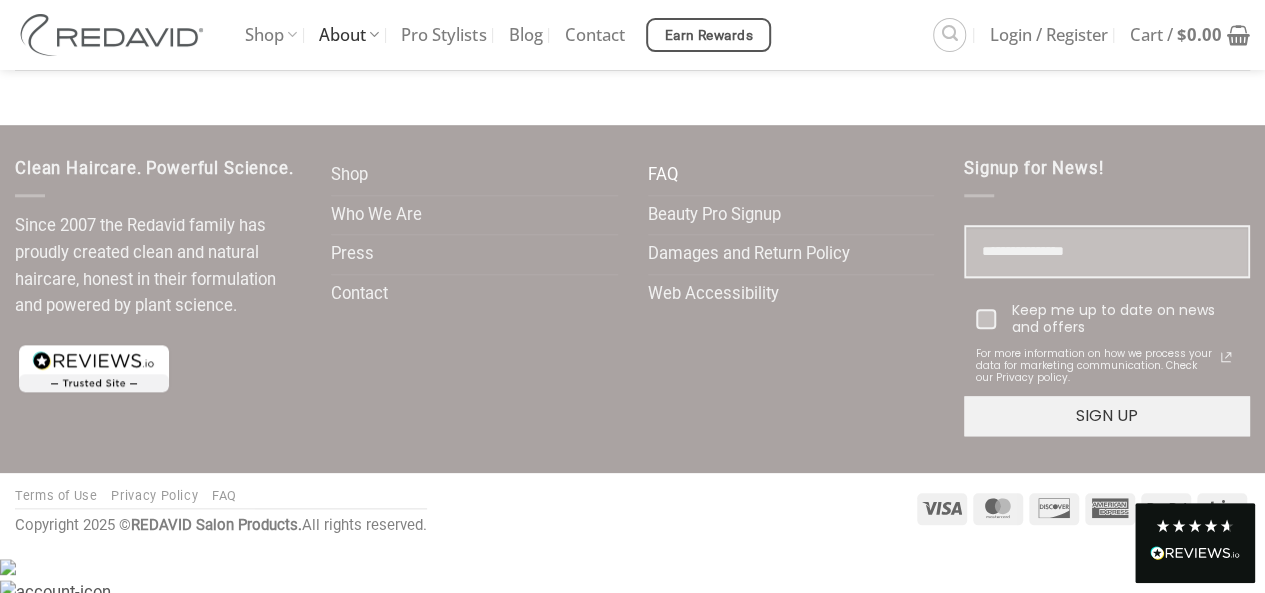 click on "FAQ" at bounding box center [663, 175] 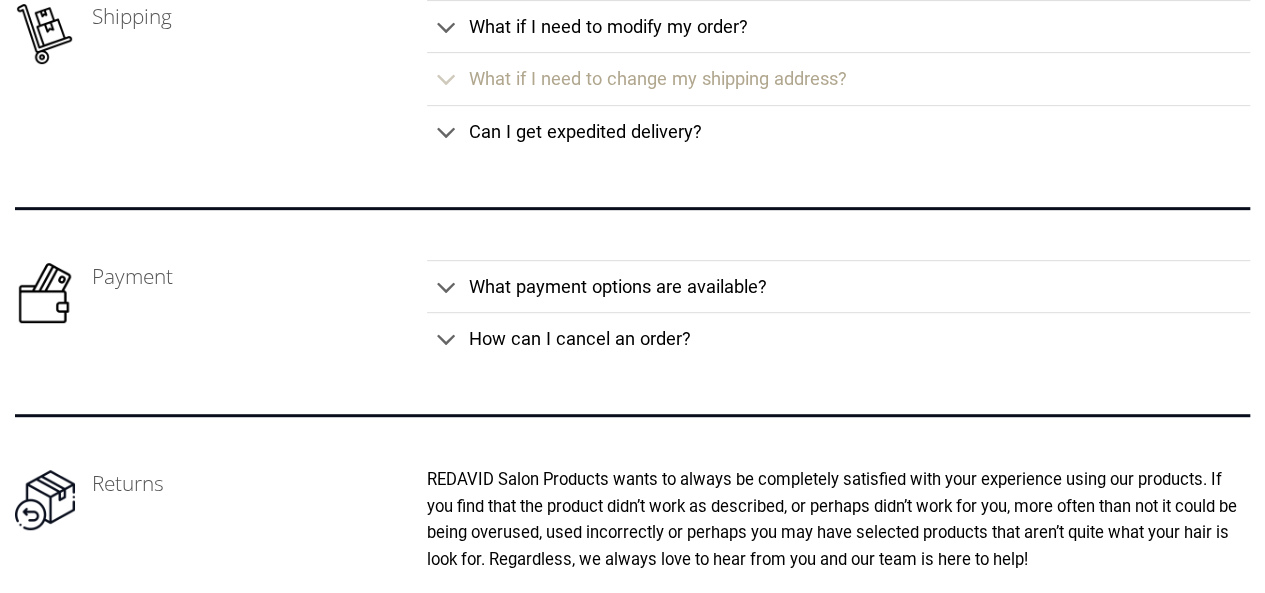 scroll, scrollTop: 0, scrollLeft: 0, axis: both 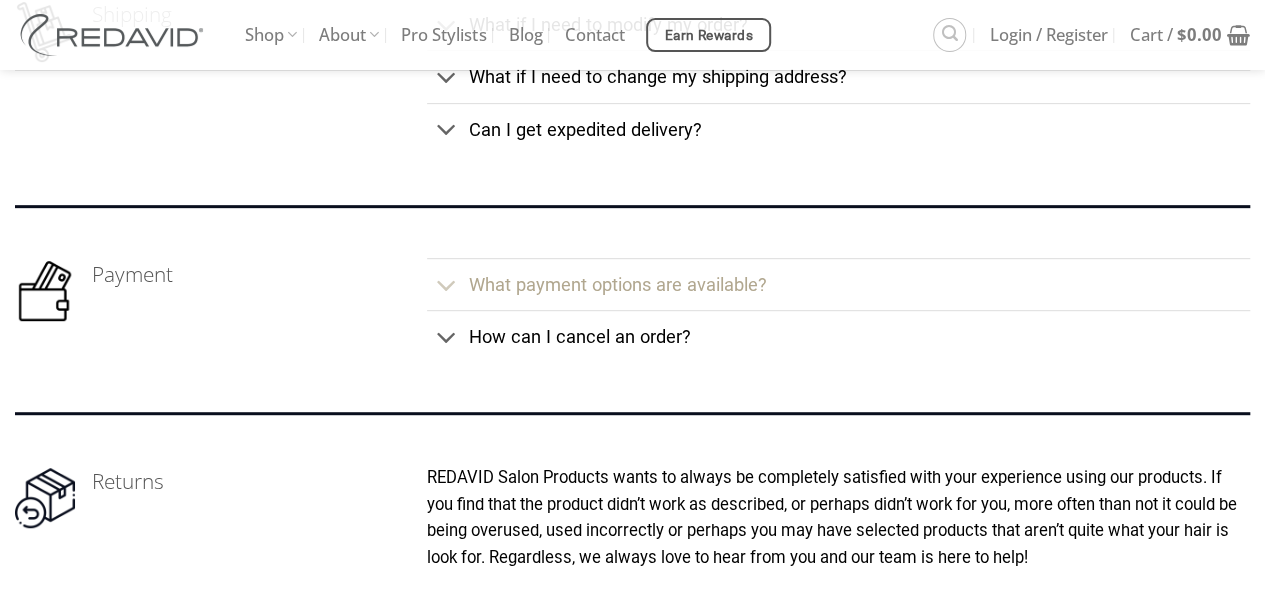 click on "What payment options are available?" at bounding box center [618, 284] 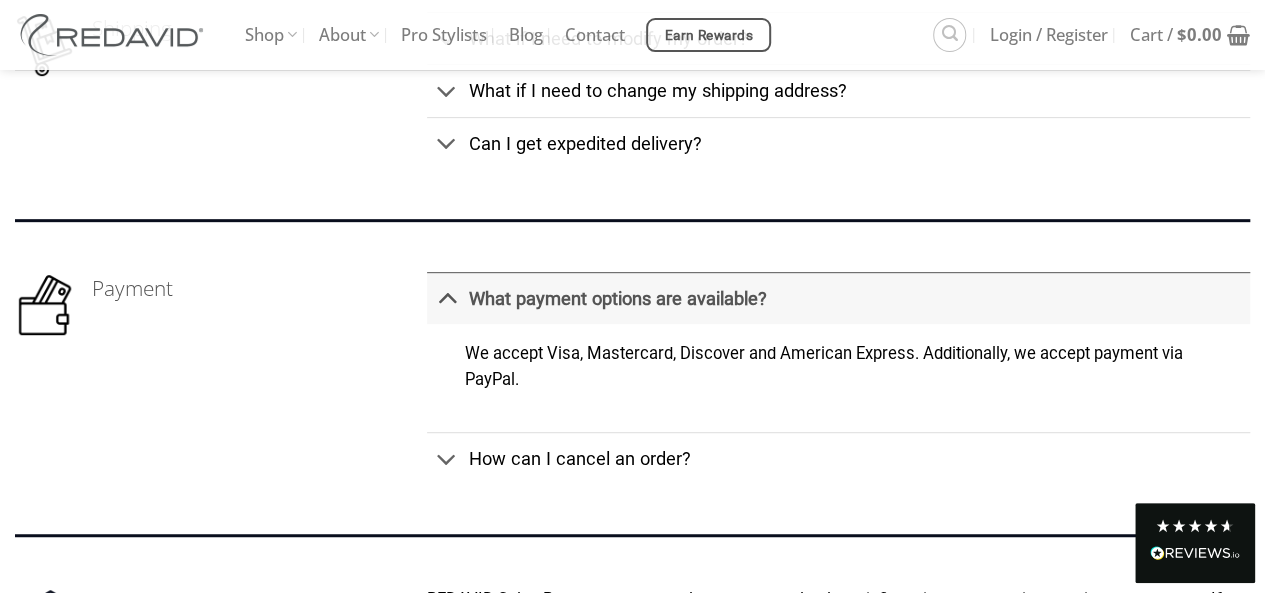 scroll, scrollTop: 414, scrollLeft: 0, axis: vertical 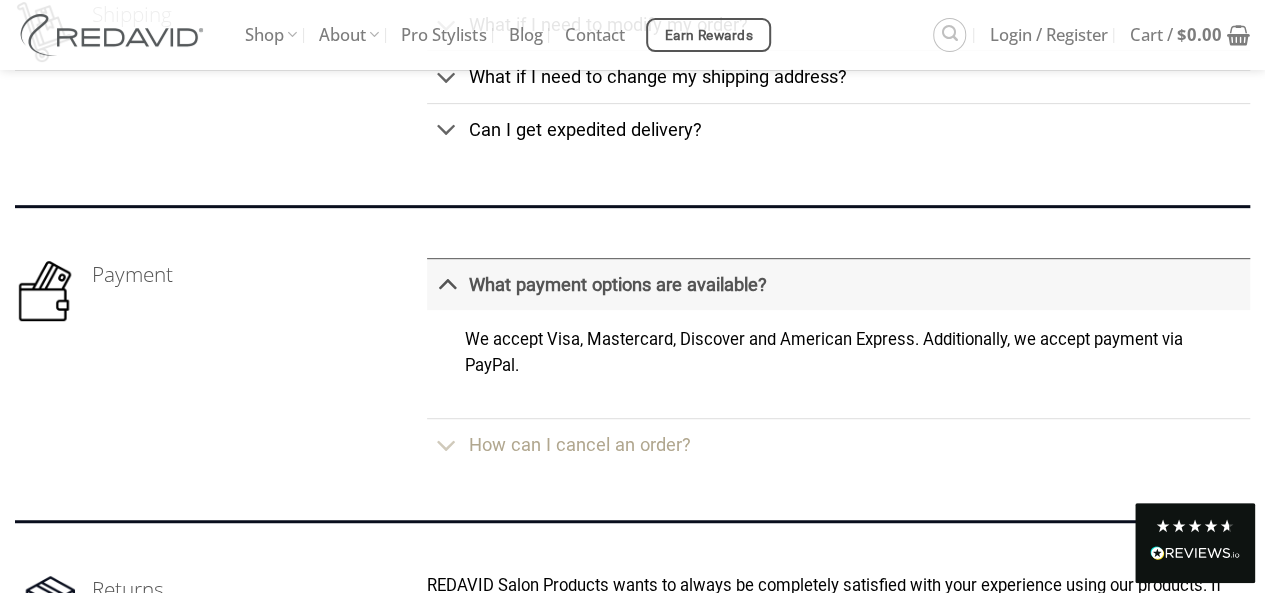 click on "How can I cancel an order?" at bounding box center [580, 444] 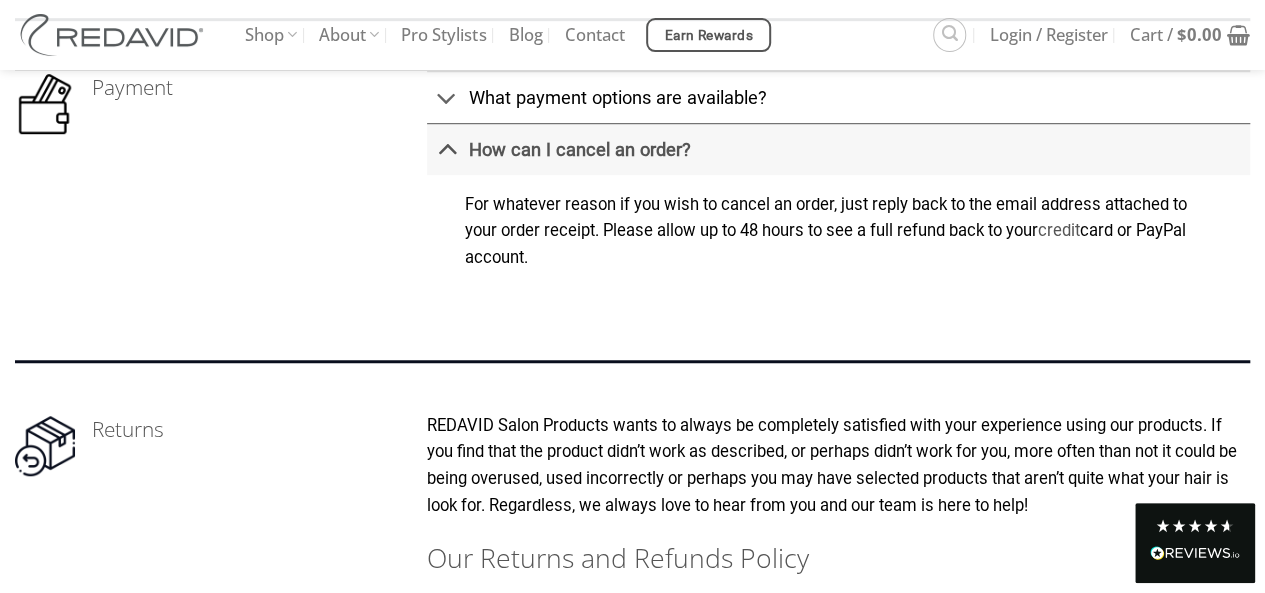 scroll, scrollTop: 398, scrollLeft: 0, axis: vertical 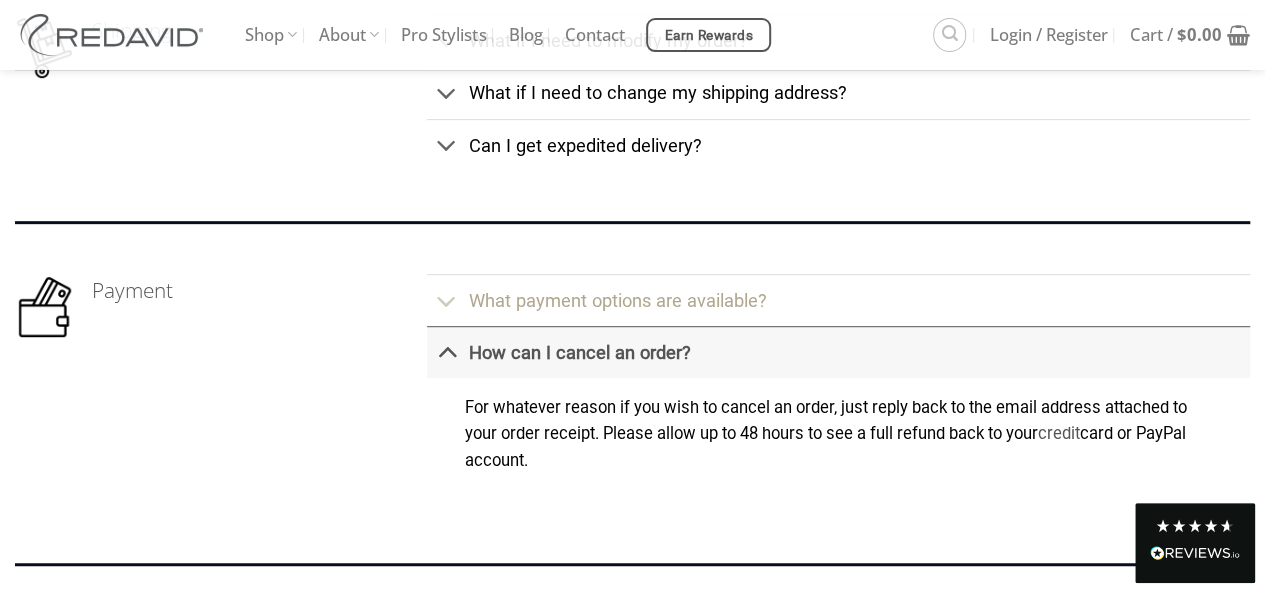 click on "What payment options are available?" at bounding box center (618, 300) 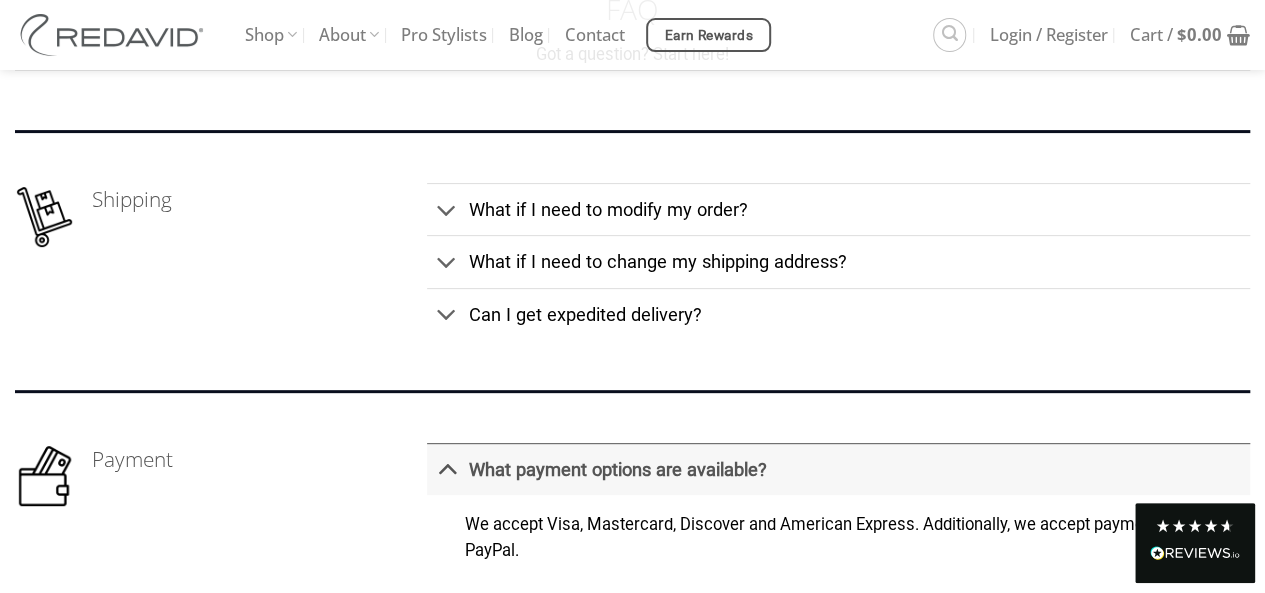 scroll, scrollTop: 198, scrollLeft: 0, axis: vertical 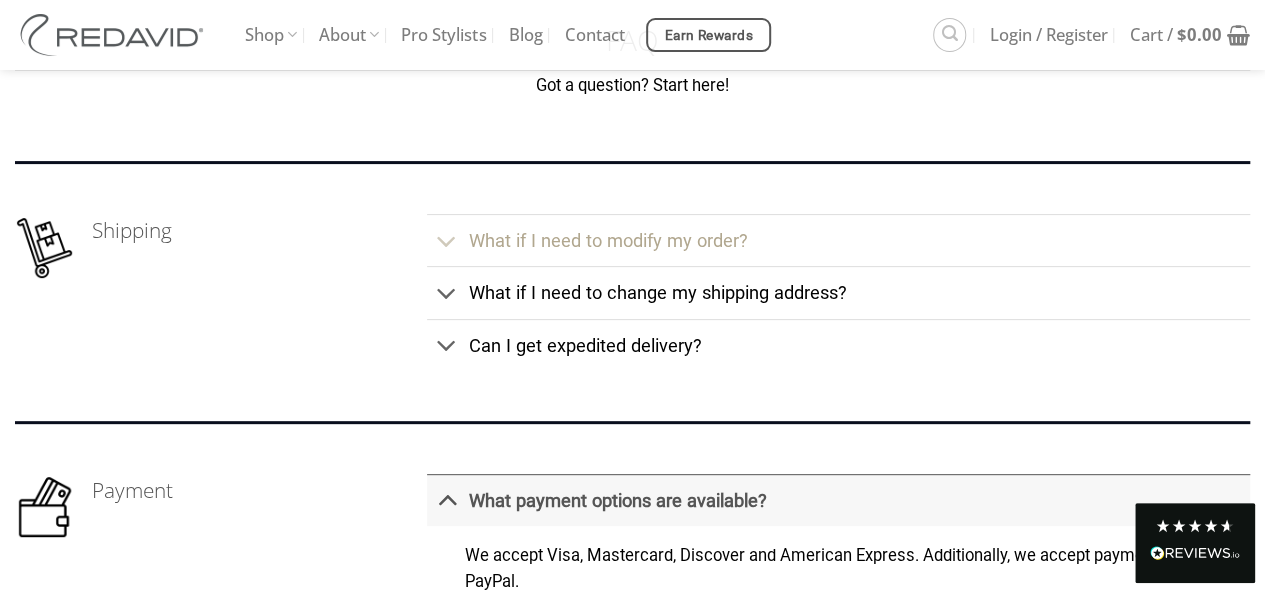 click on "What if I need to modify my order?" at bounding box center (608, 240) 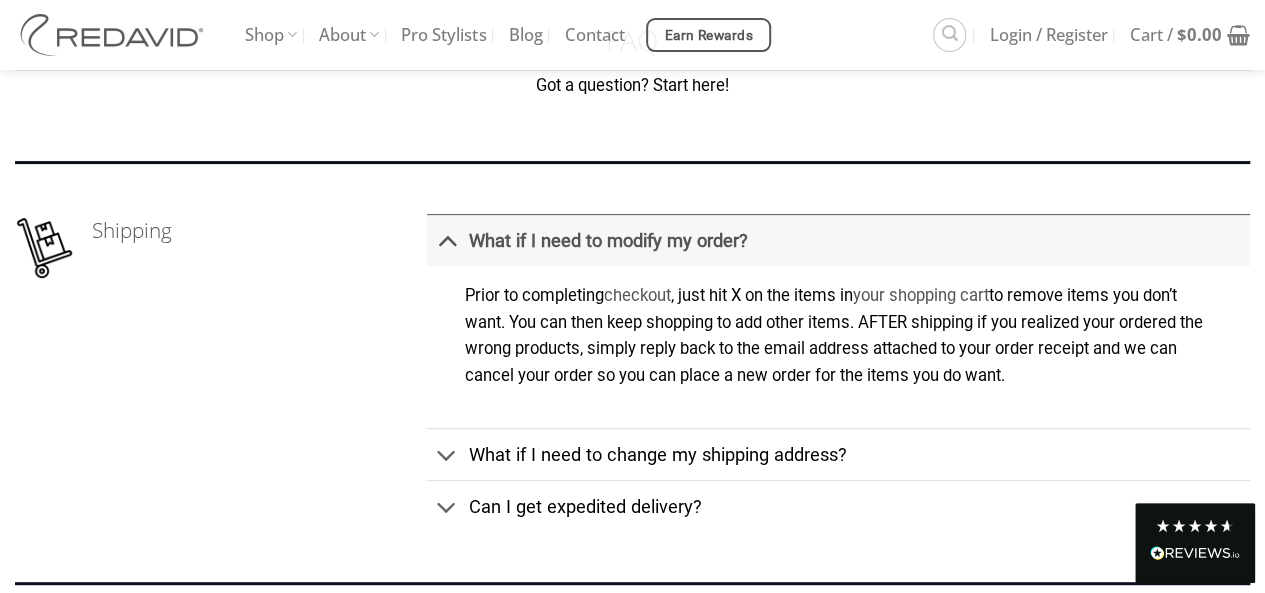 scroll, scrollTop: 0, scrollLeft: 0, axis: both 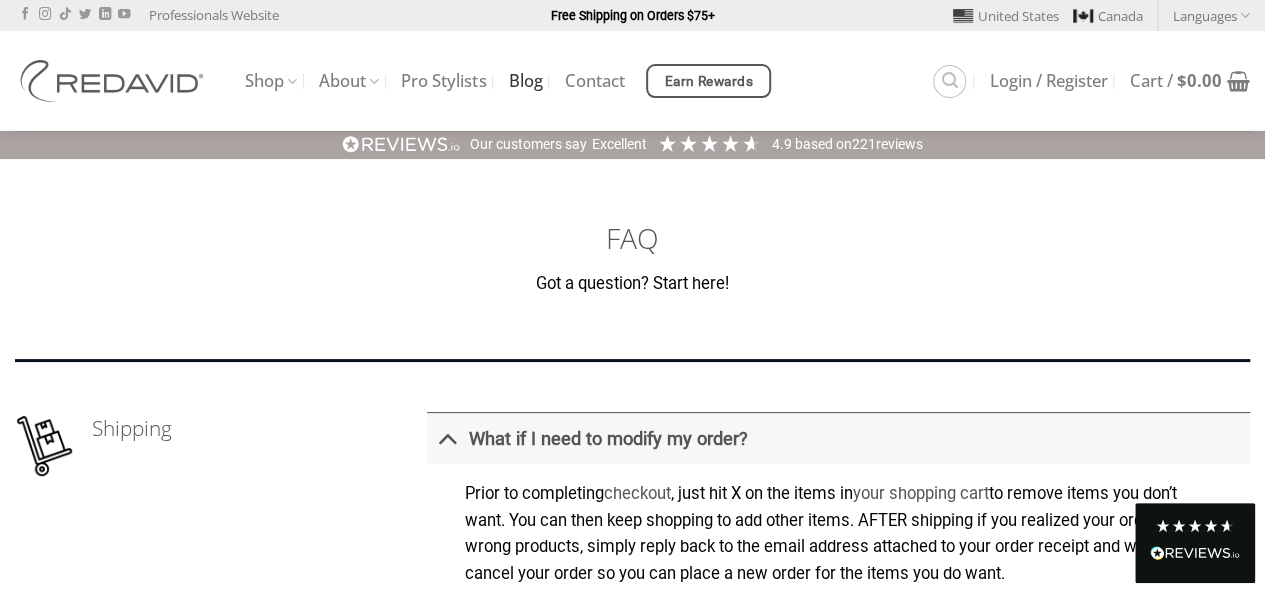 click on "Blog" at bounding box center [525, 81] 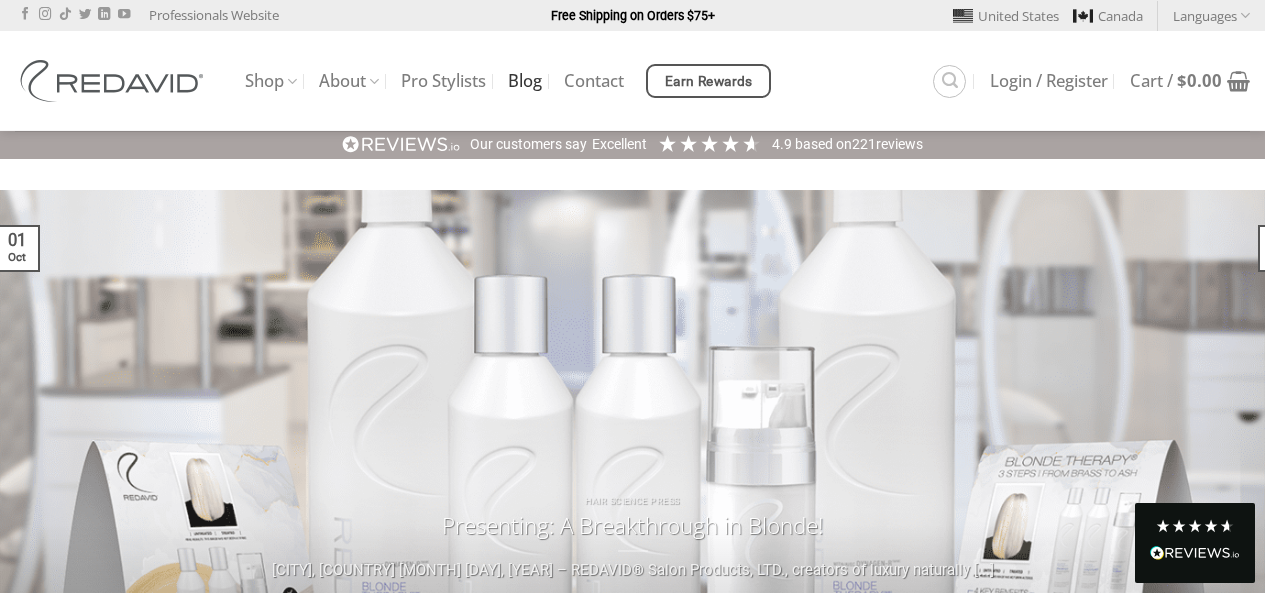scroll, scrollTop: 0, scrollLeft: 0, axis: both 